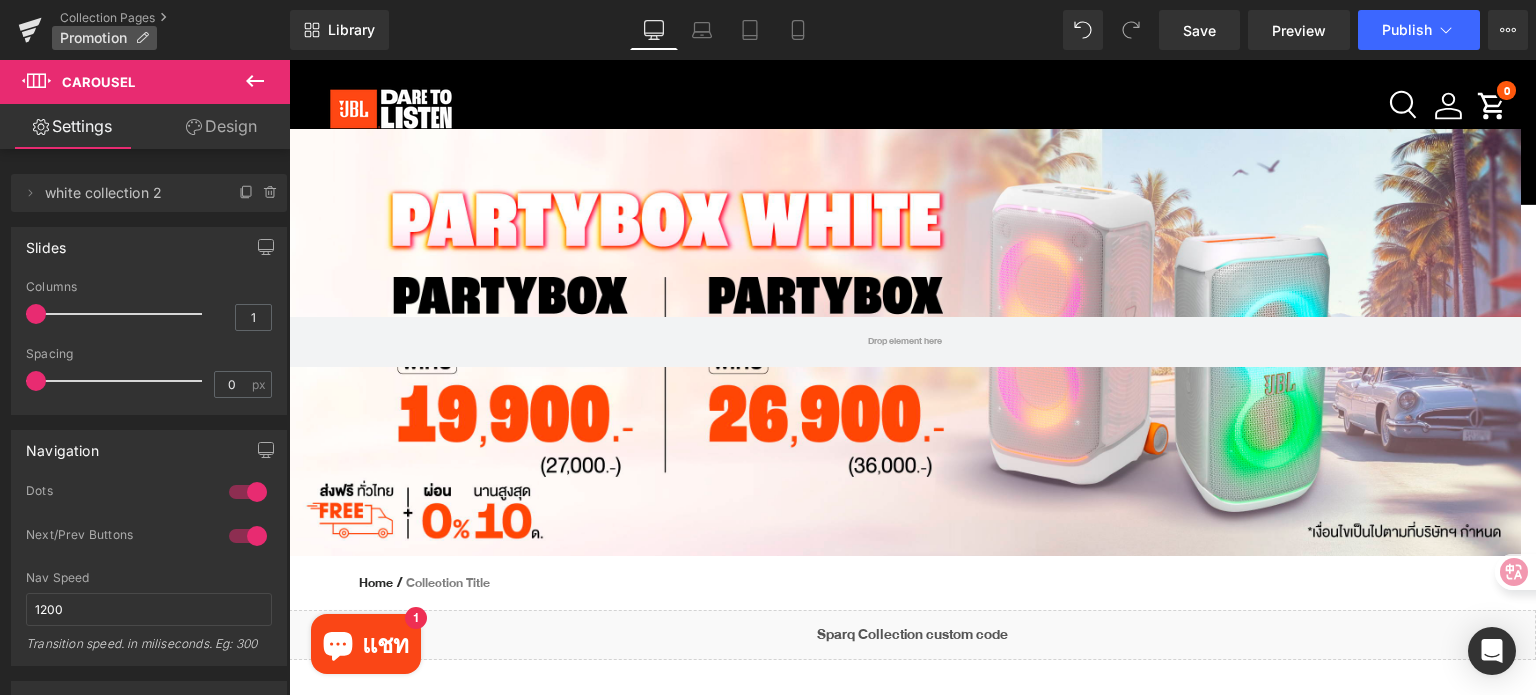 scroll, scrollTop: 0, scrollLeft: 0, axis: both 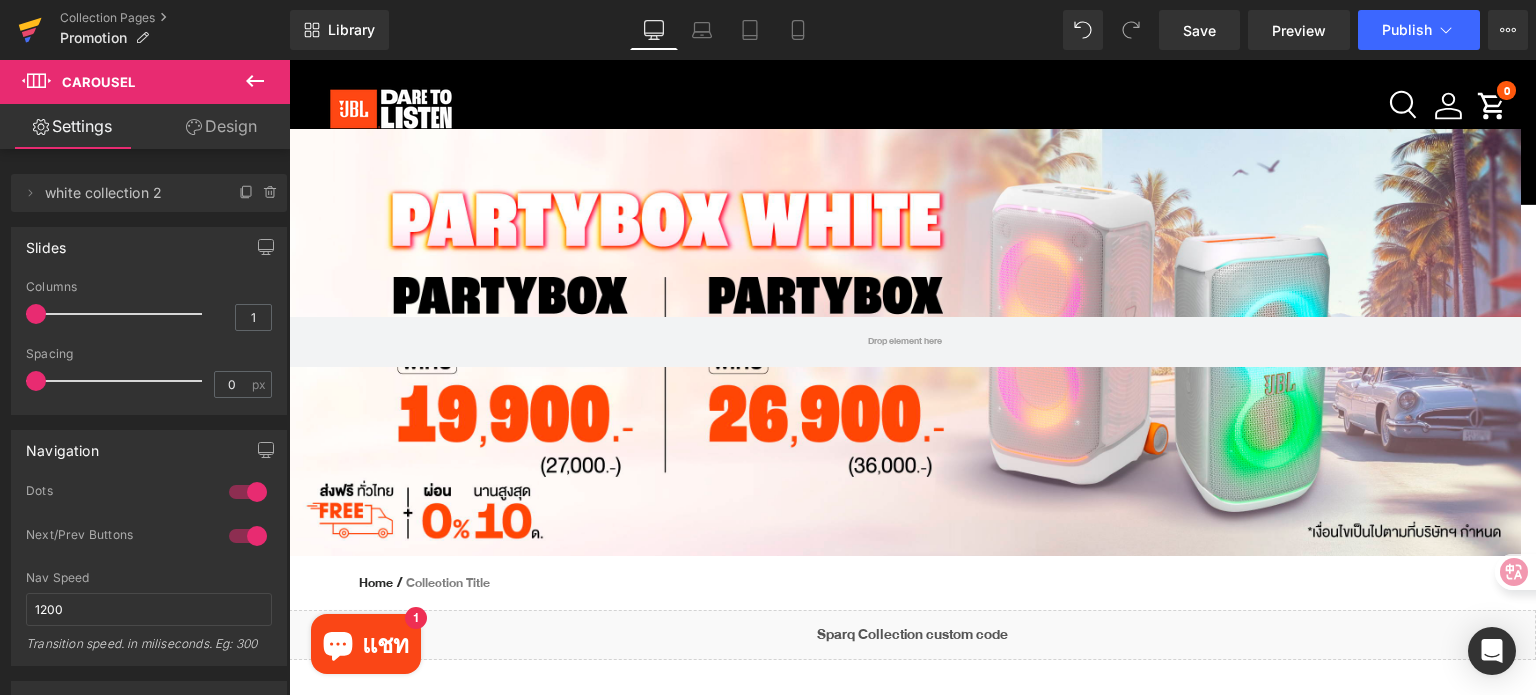 click 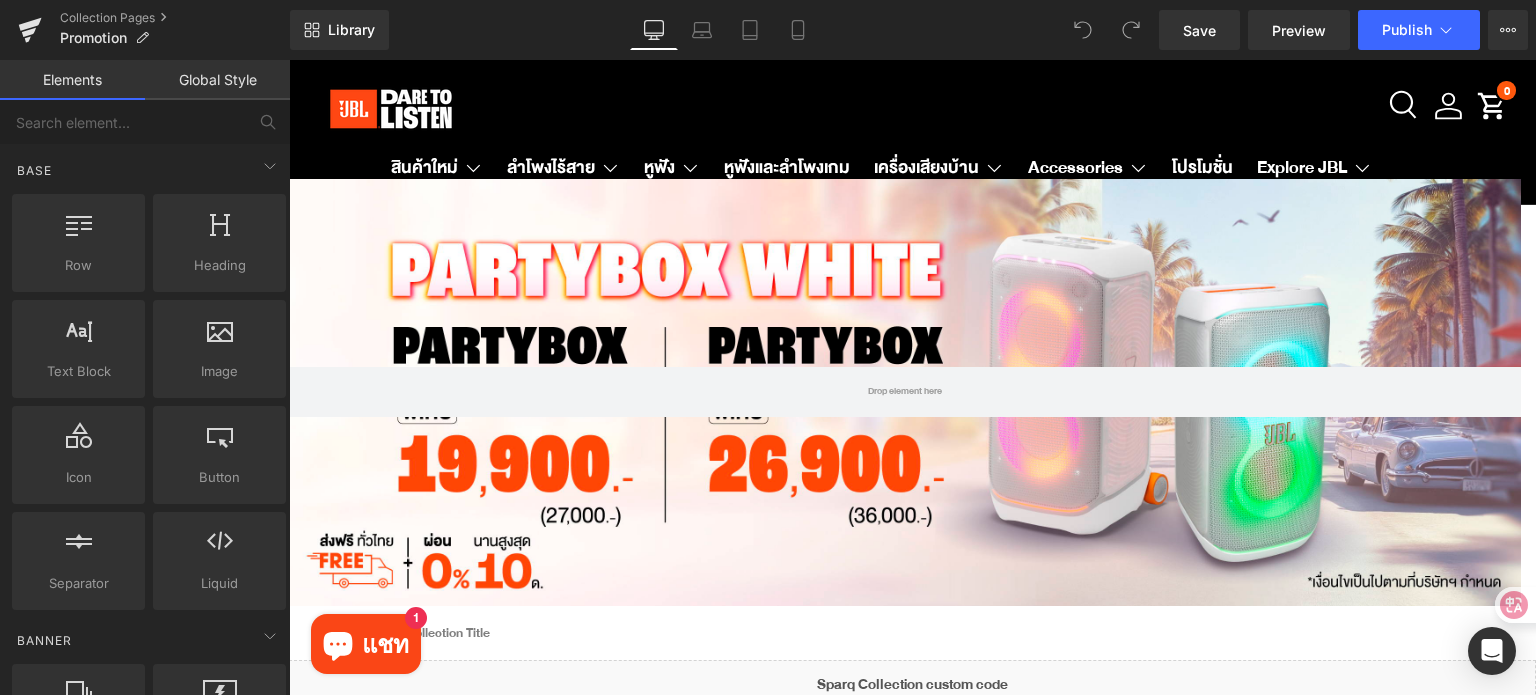 scroll, scrollTop: 0, scrollLeft: 0, axis: both 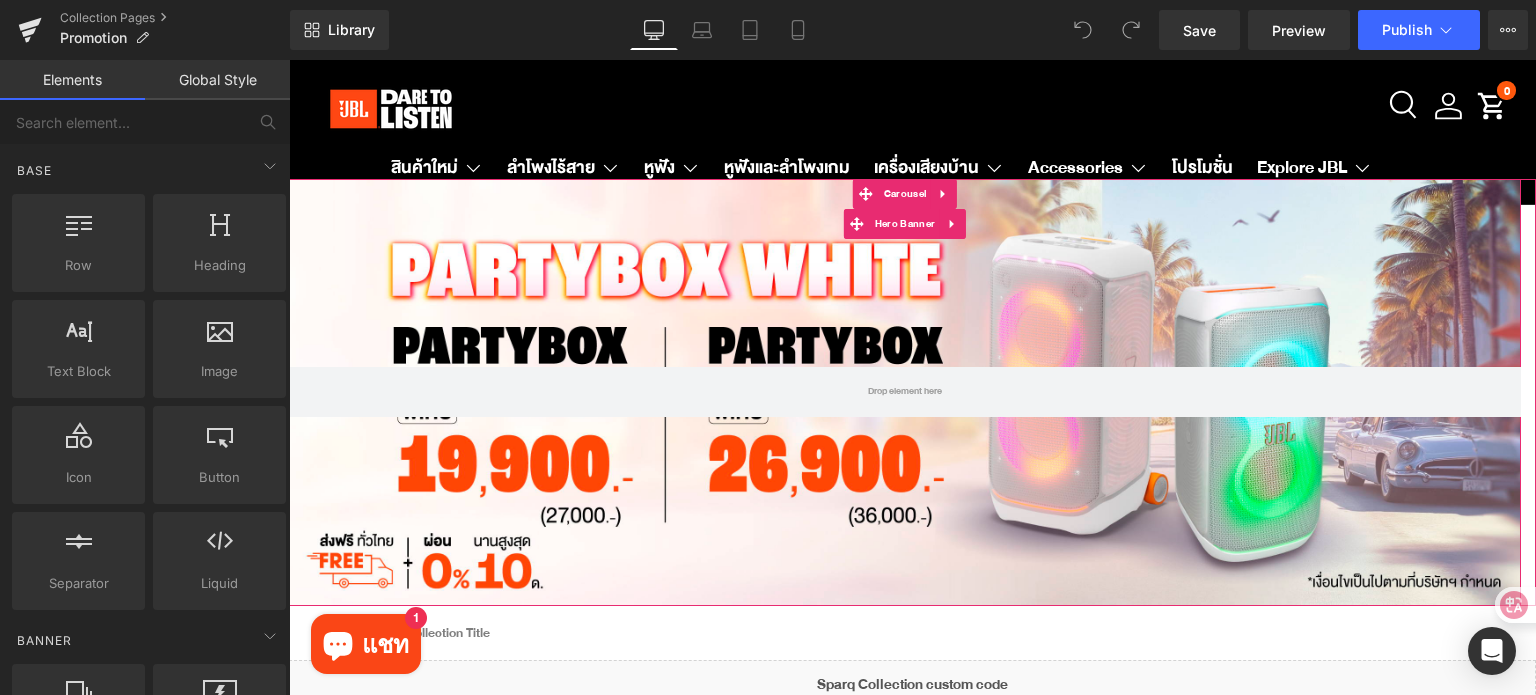 click at bounding box center [905, 392] 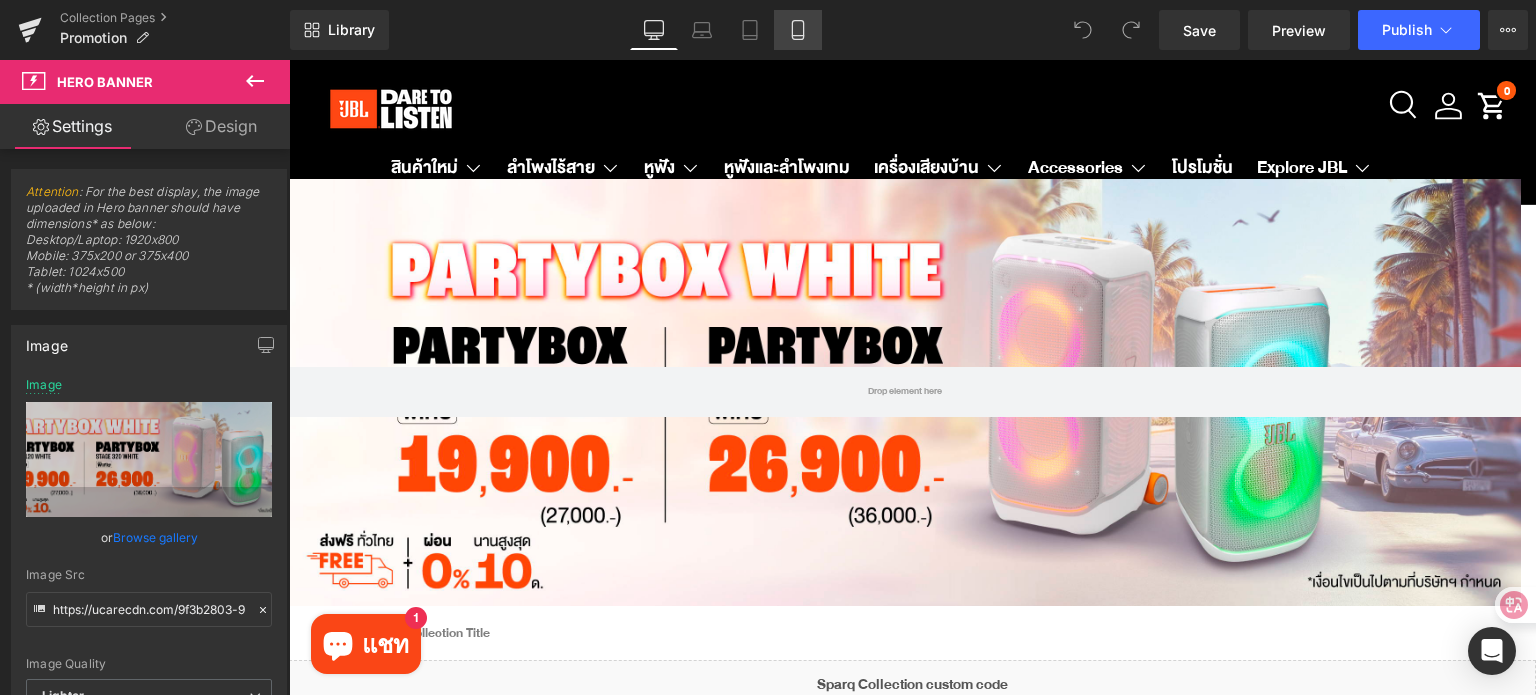click 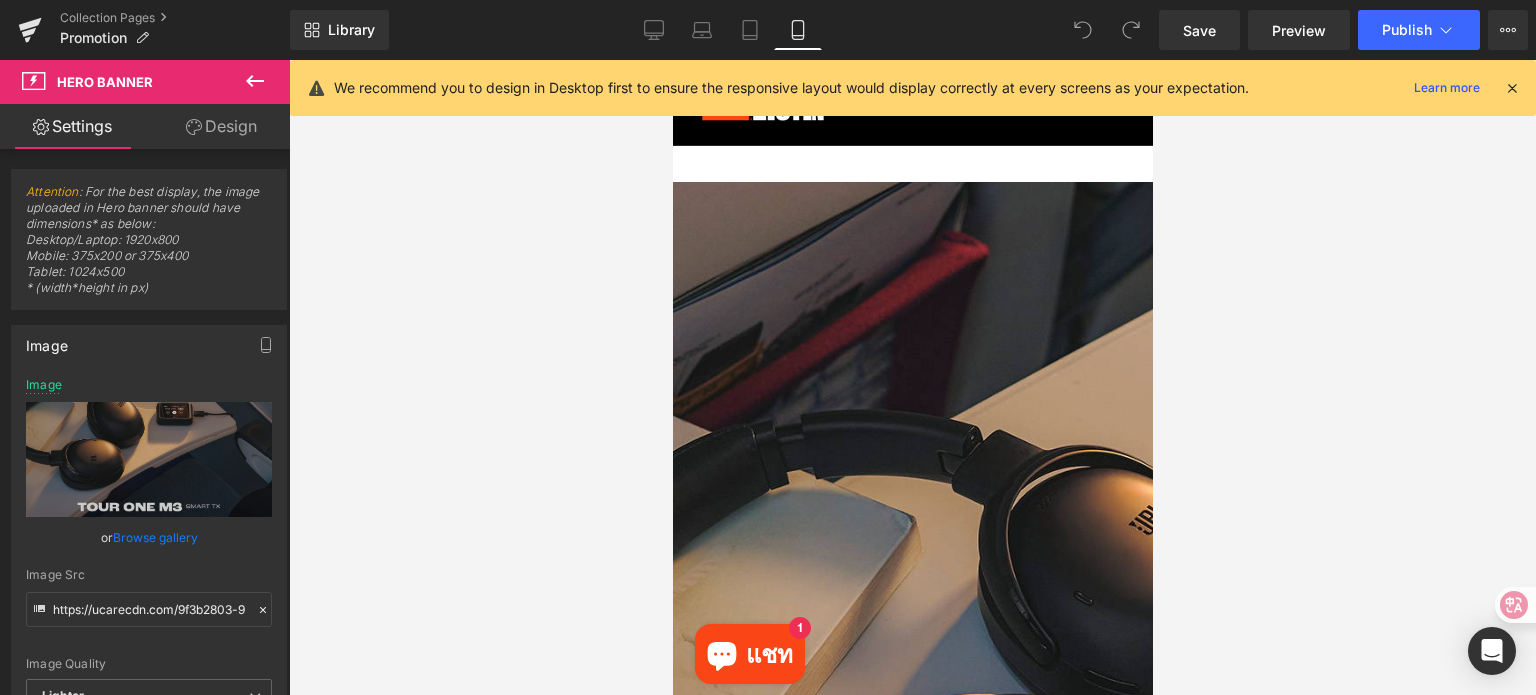 type on "https://ucarecdn.com/5f0b2dbb-1d15-45c9-aabc-74ce0d372907/-/format/auto/-/preview/3000x3000/-/quality/lighter/Mobile%20Banner.jpg" 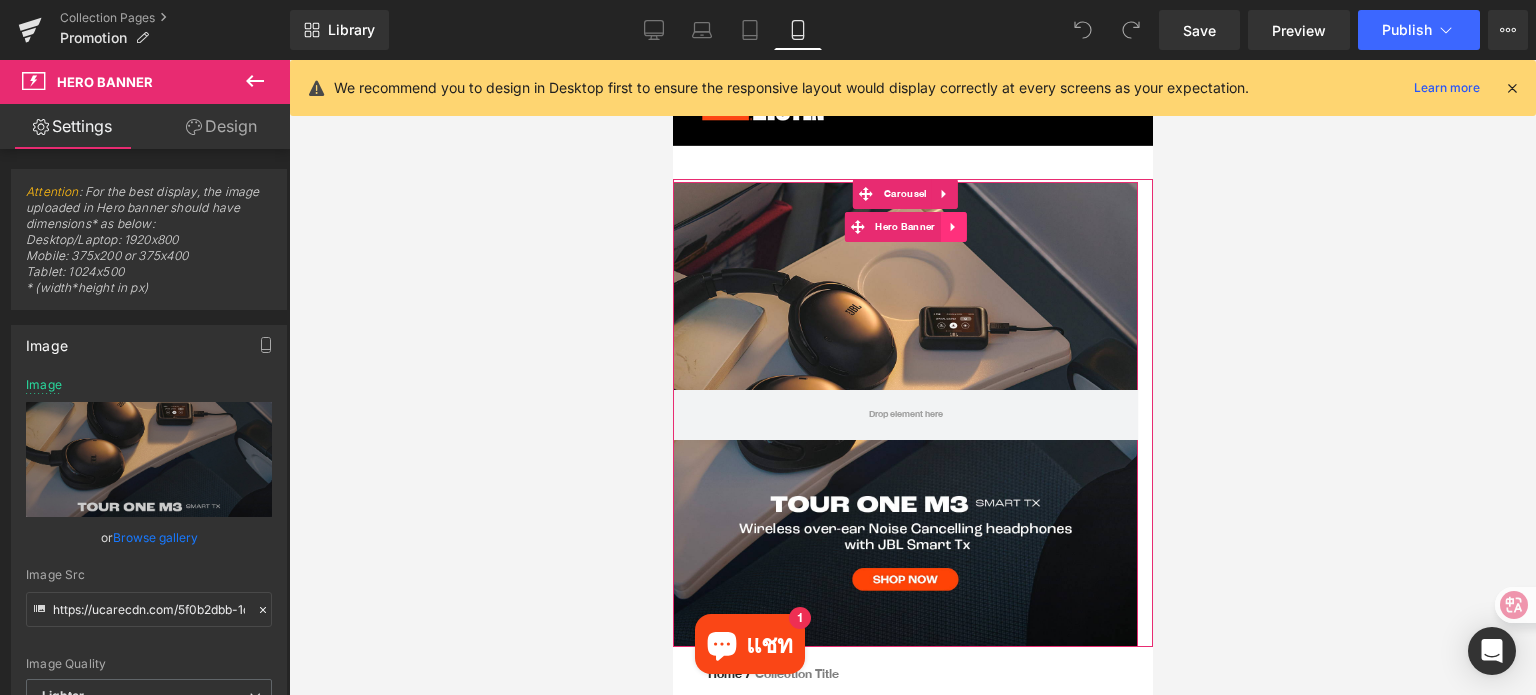 click at bounding box center (953, 227) 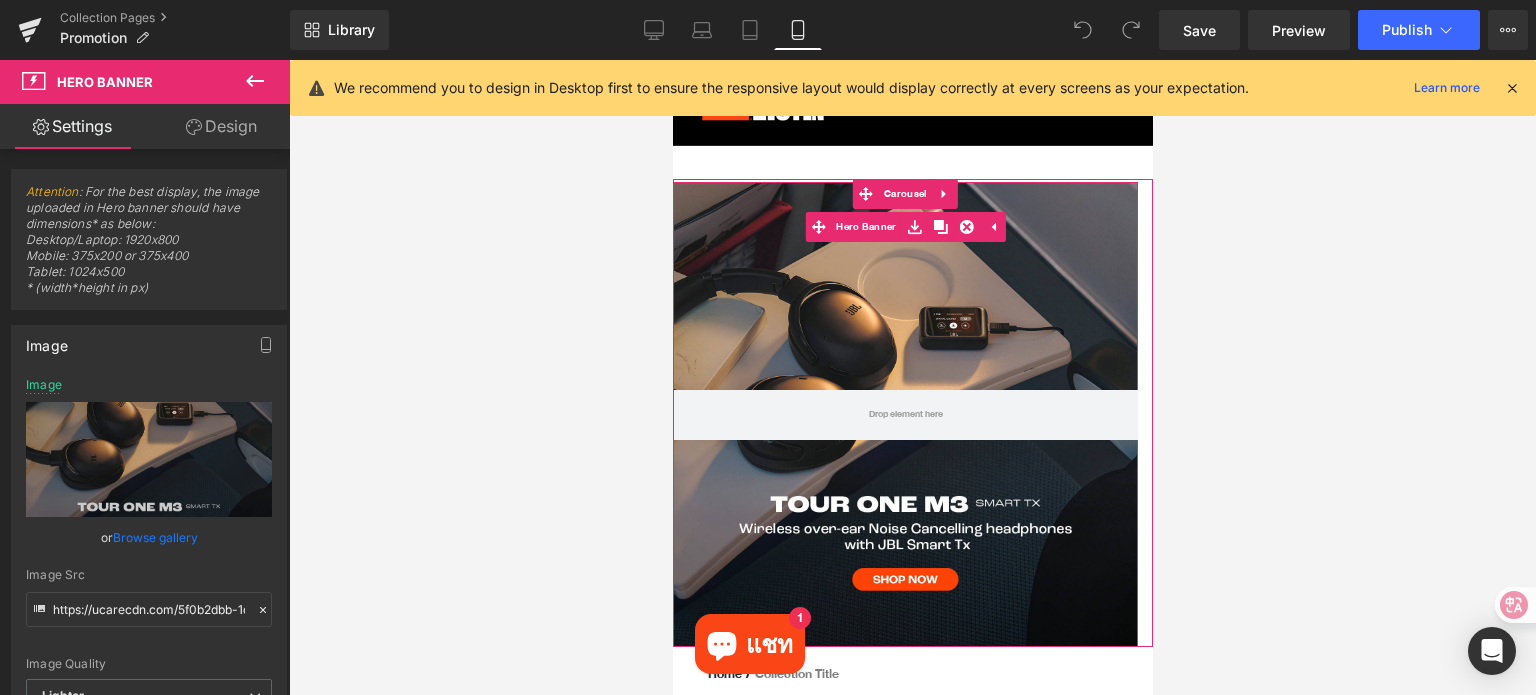 click at bounding box center (904, 414) 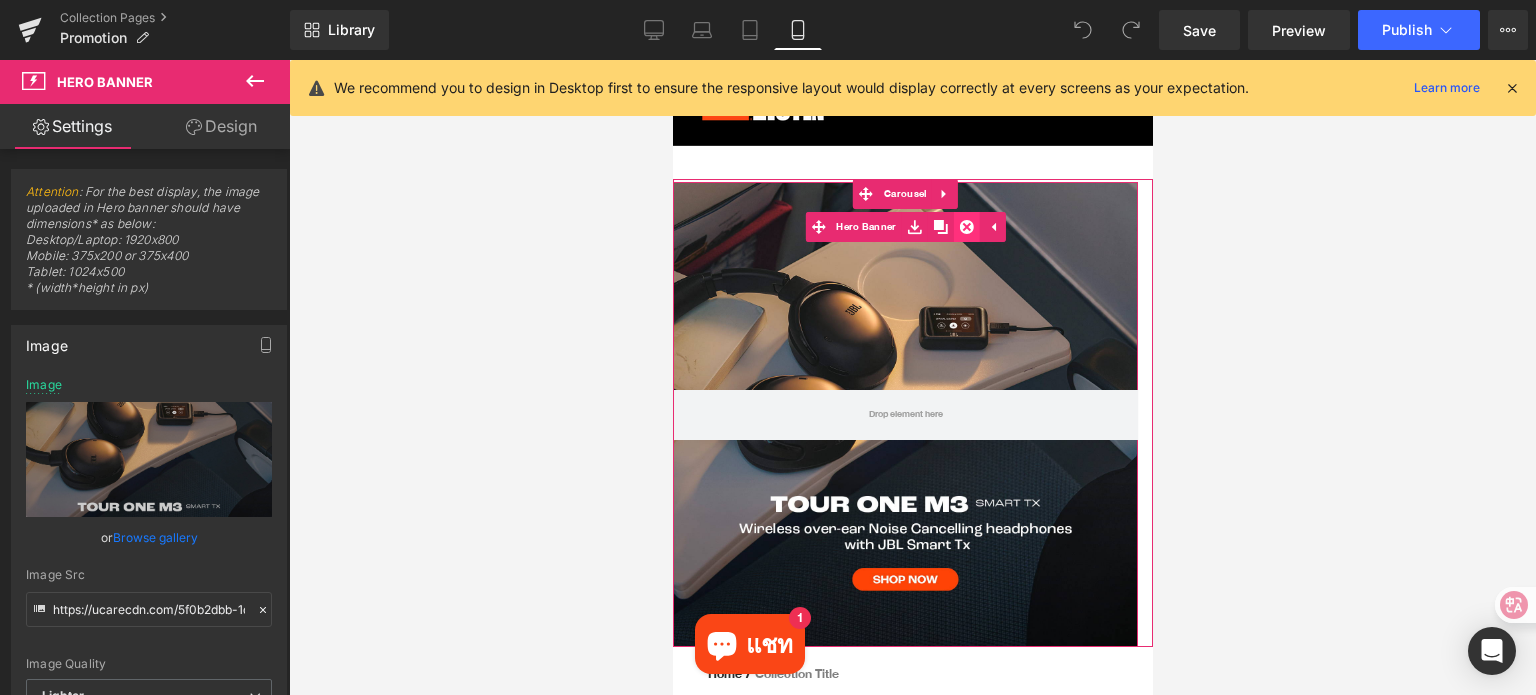 click 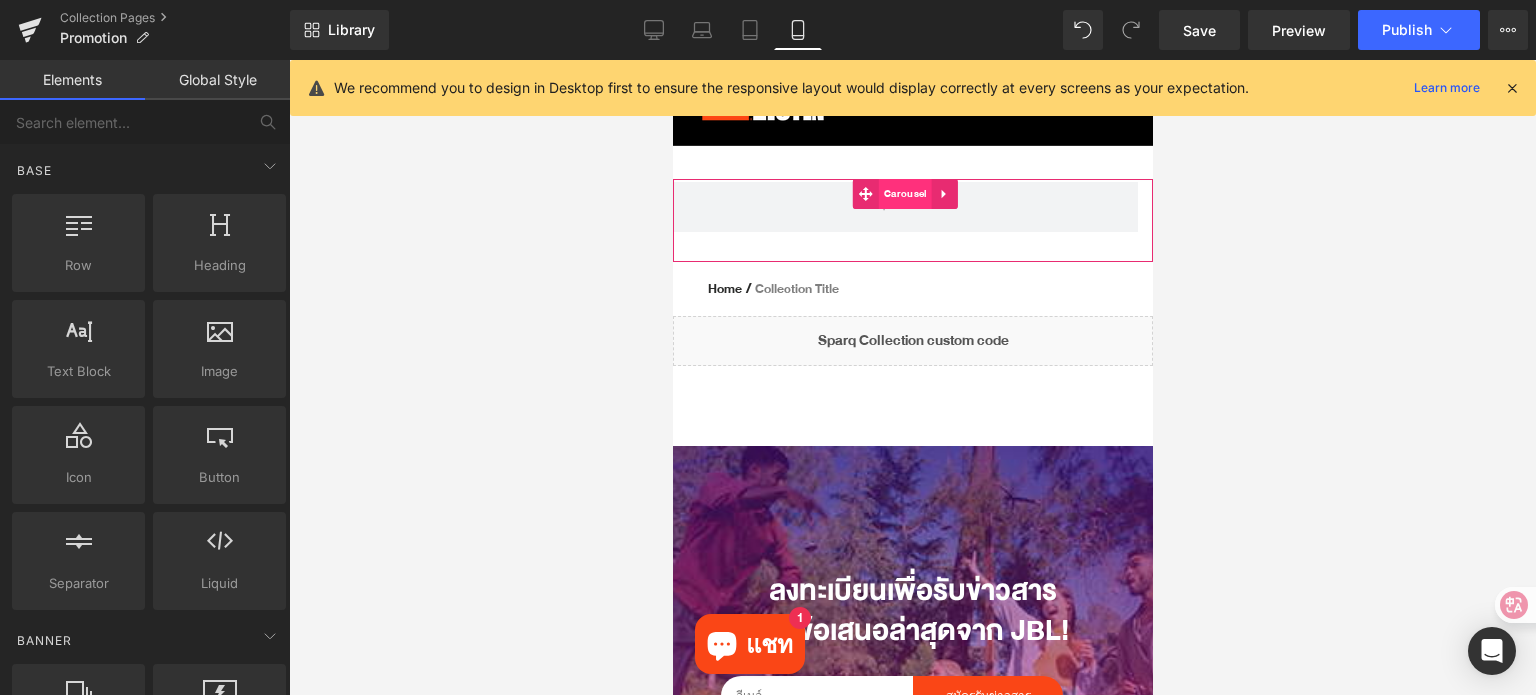 click on "Carousel" at bounding box center [904, 194] 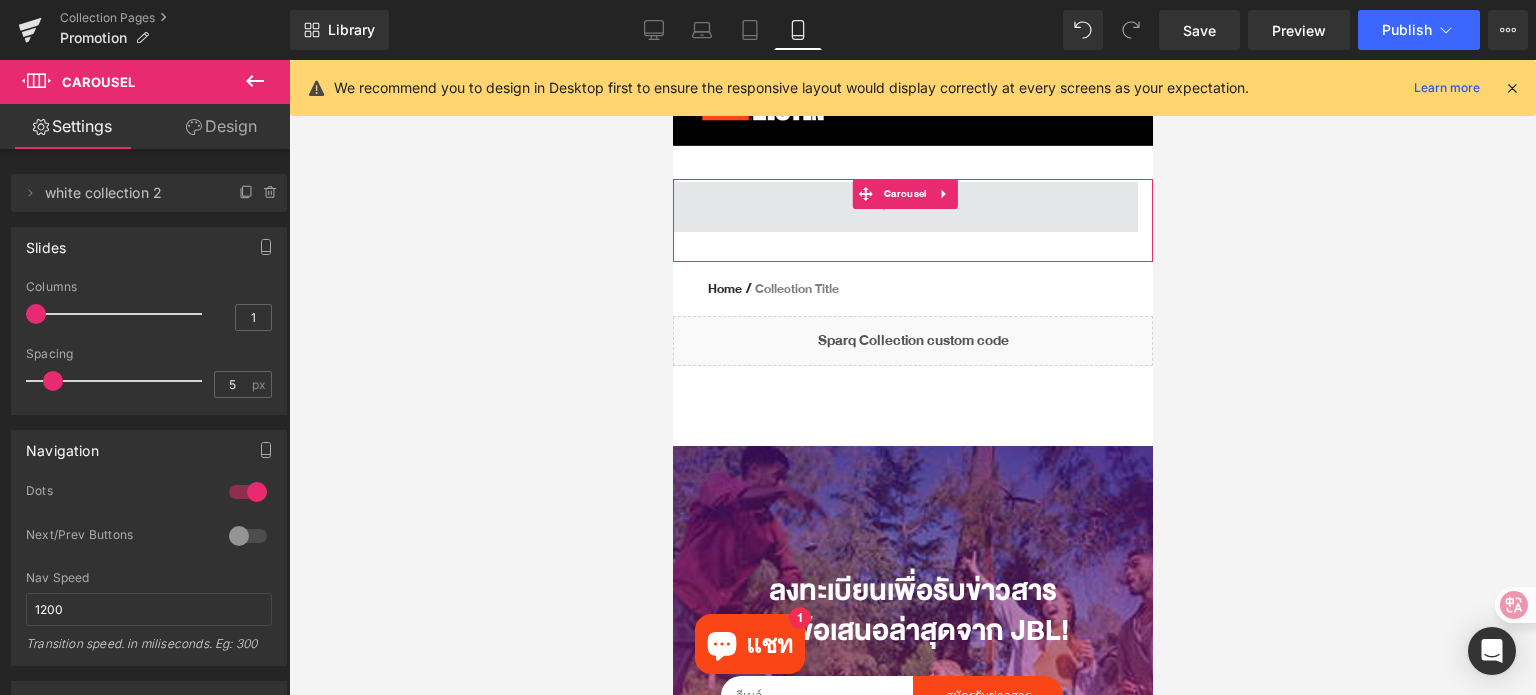 click at bounding box center [904, 207] 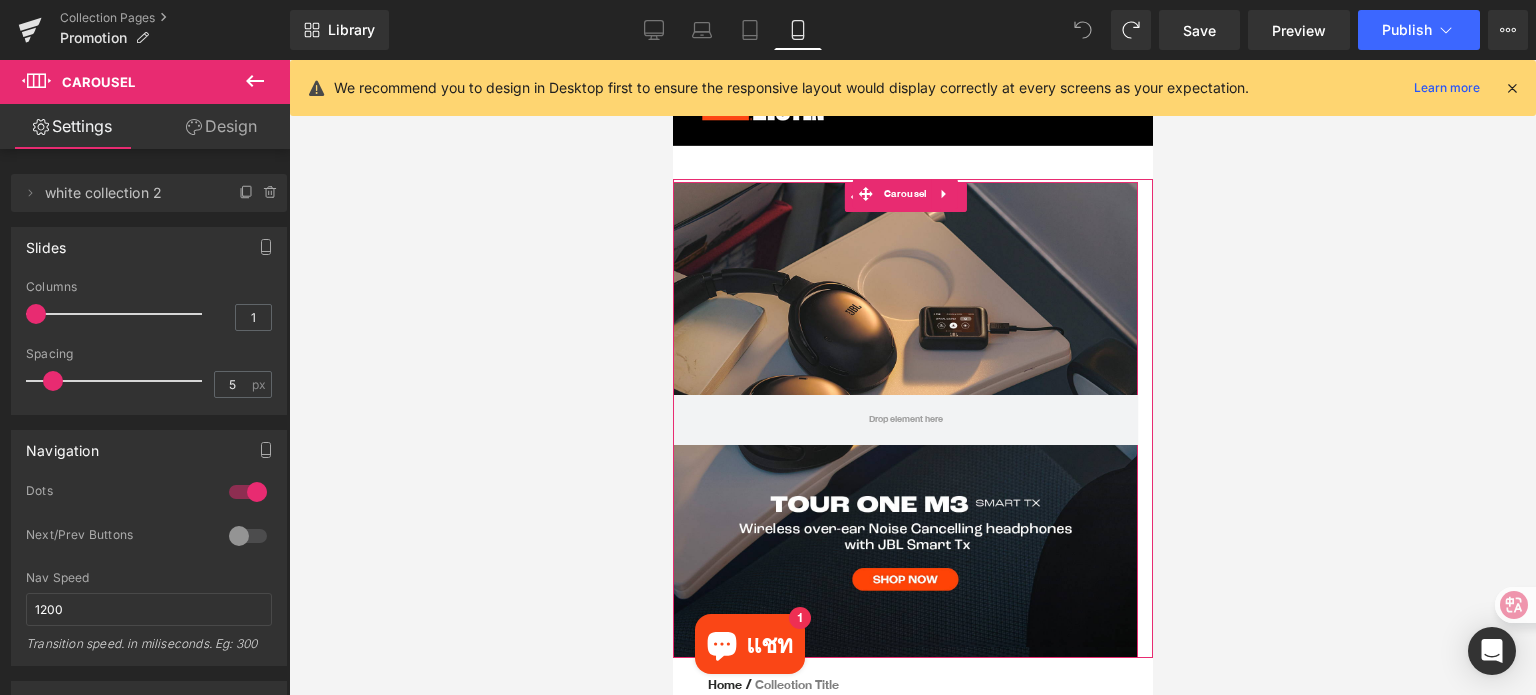 drag, startPoint x: 849, startPoint y: 321, endPoint x: 749, endPoint y: 319, distance: 100.02 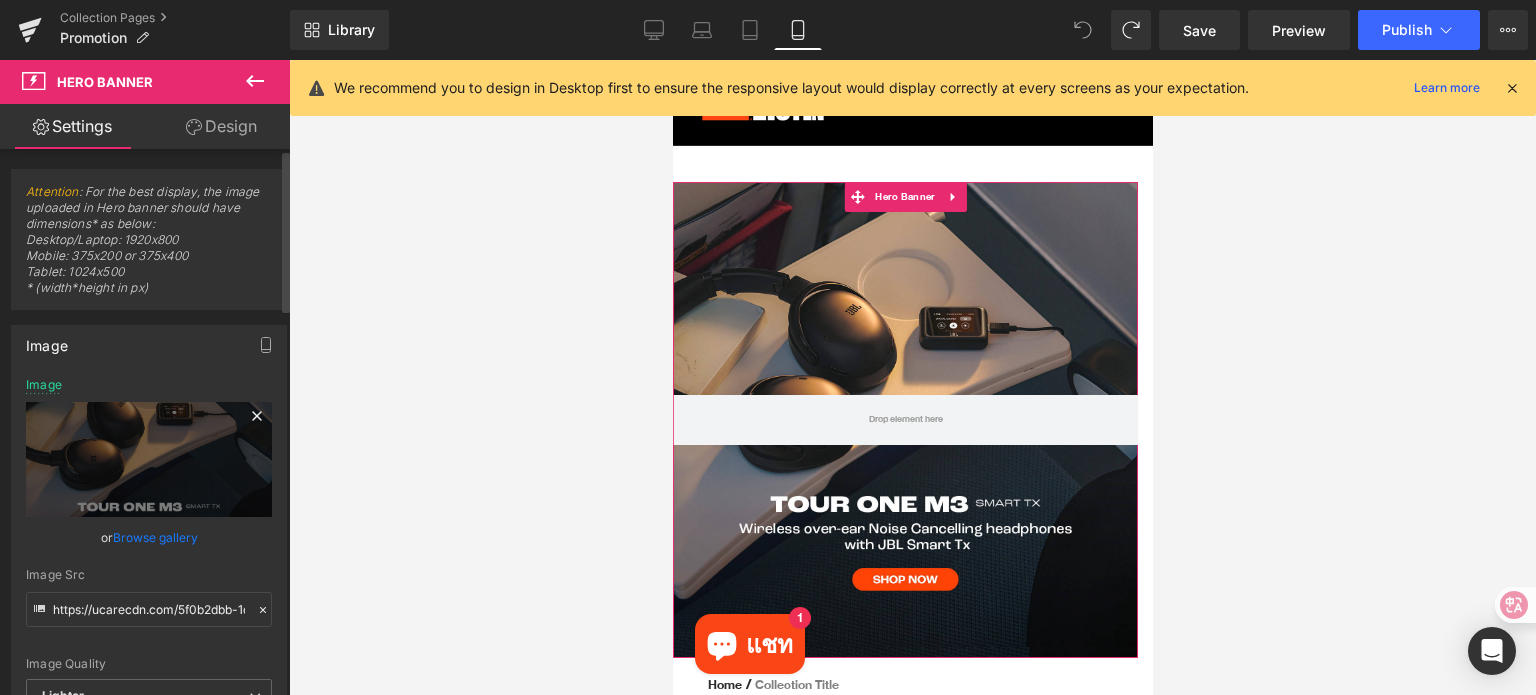click 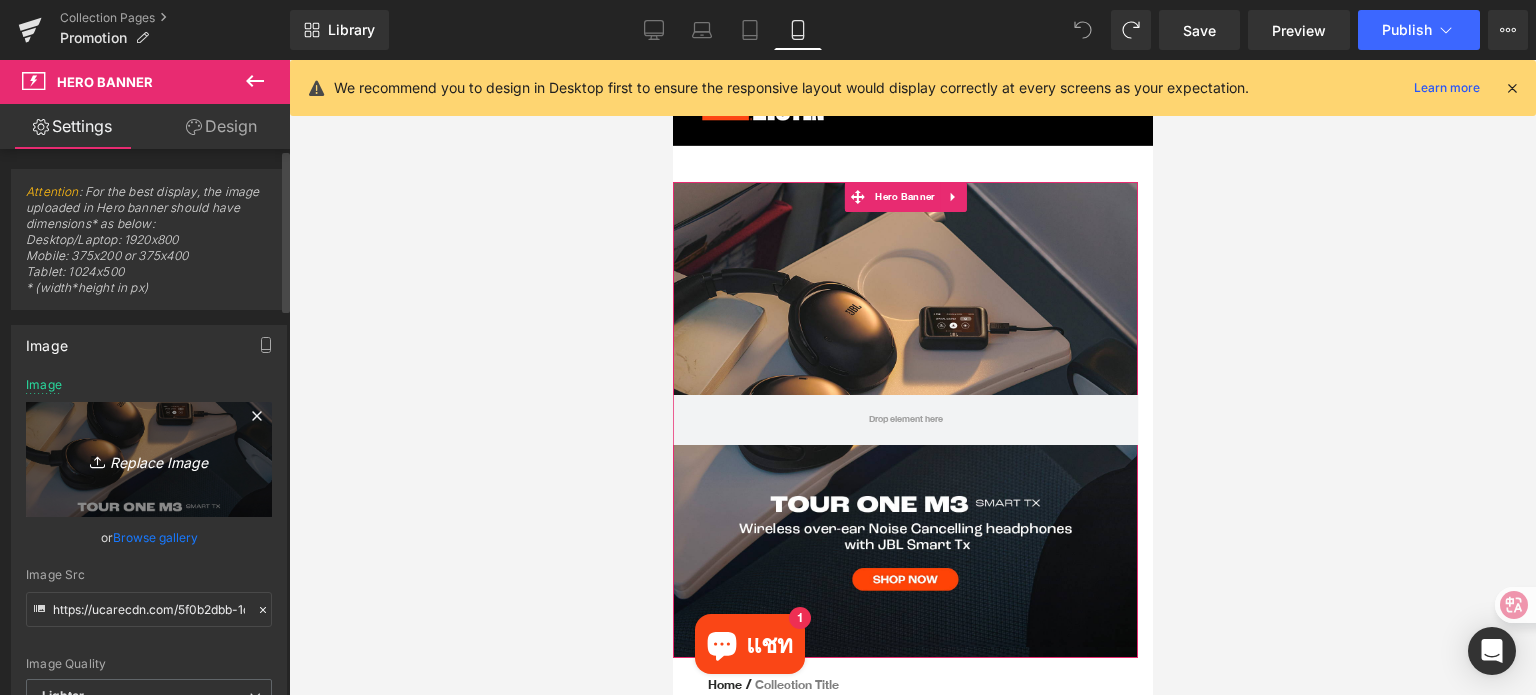 type 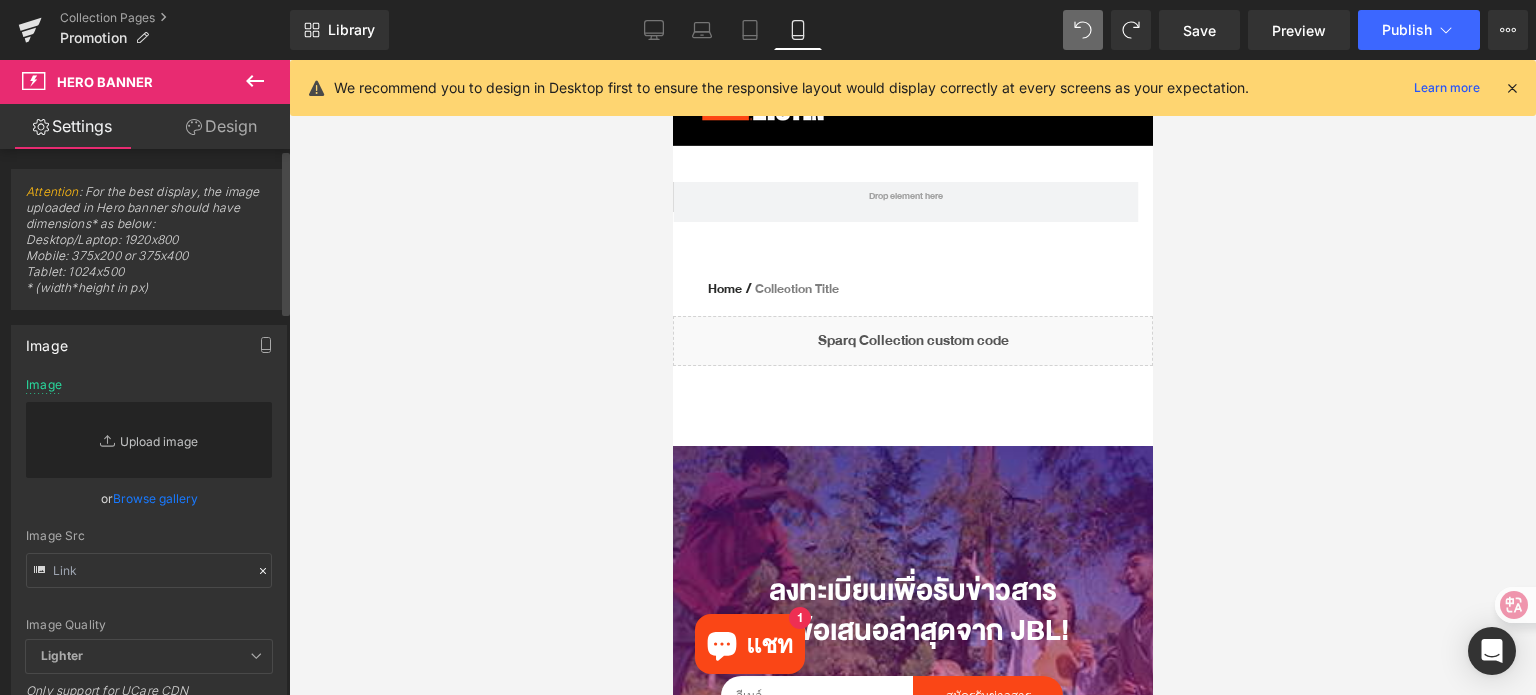 click on "Replace Image" at bounding box center (149, 440) 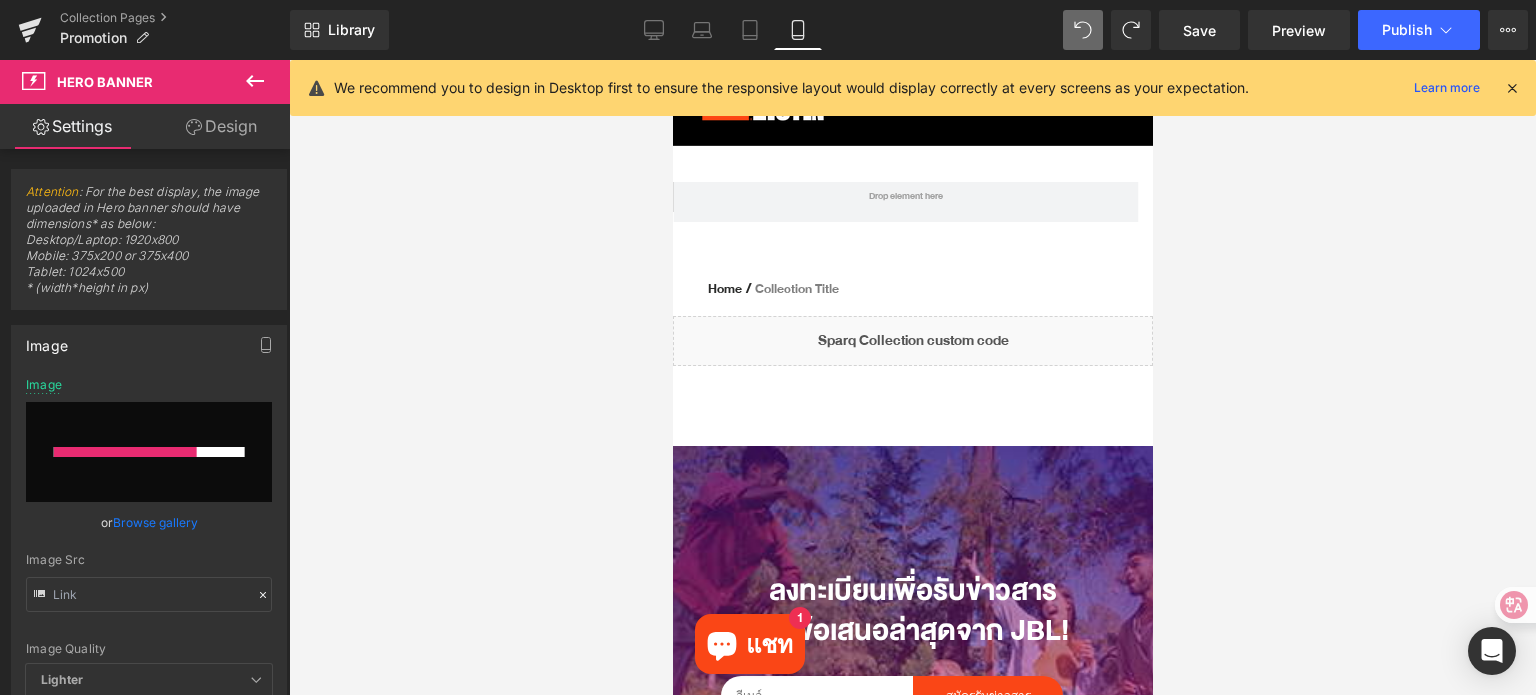 type 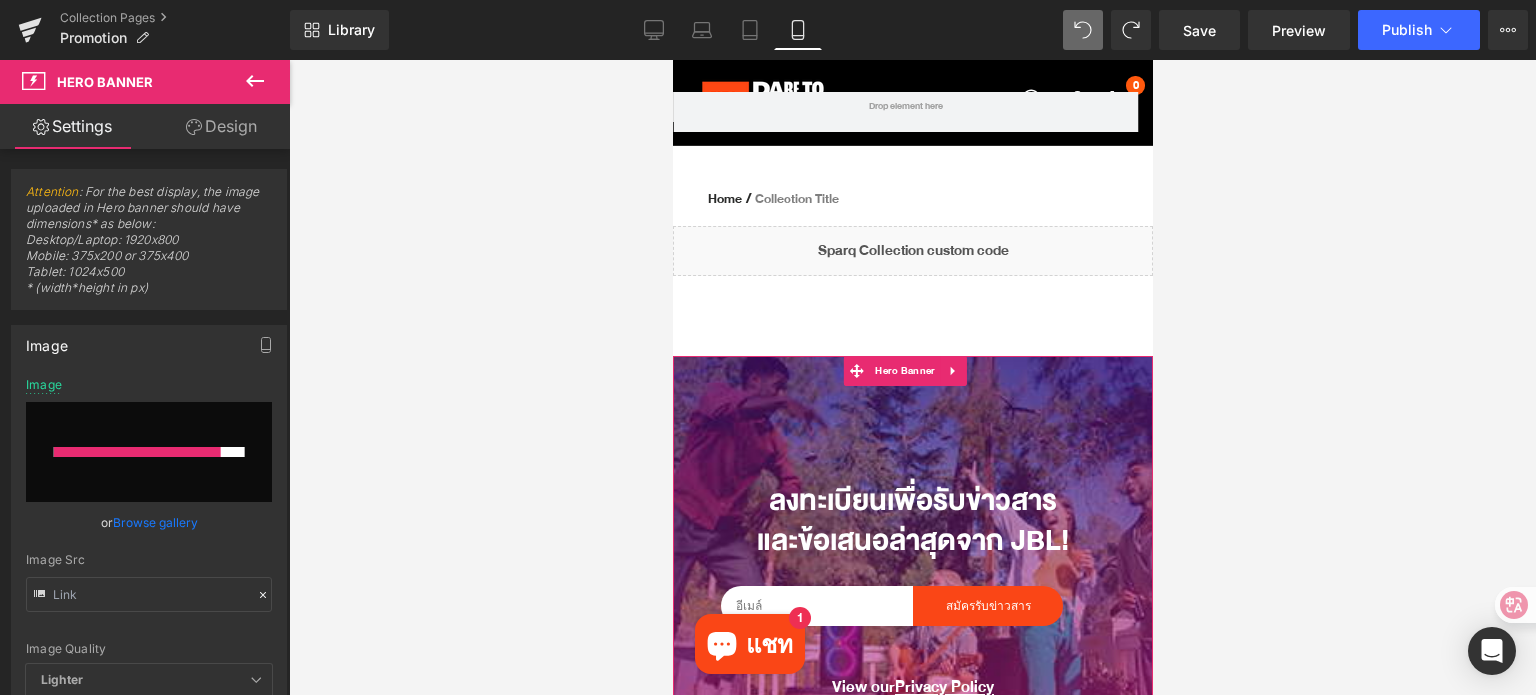 scroll, scrollTop: 0, scrollLeft: 0, axis: both 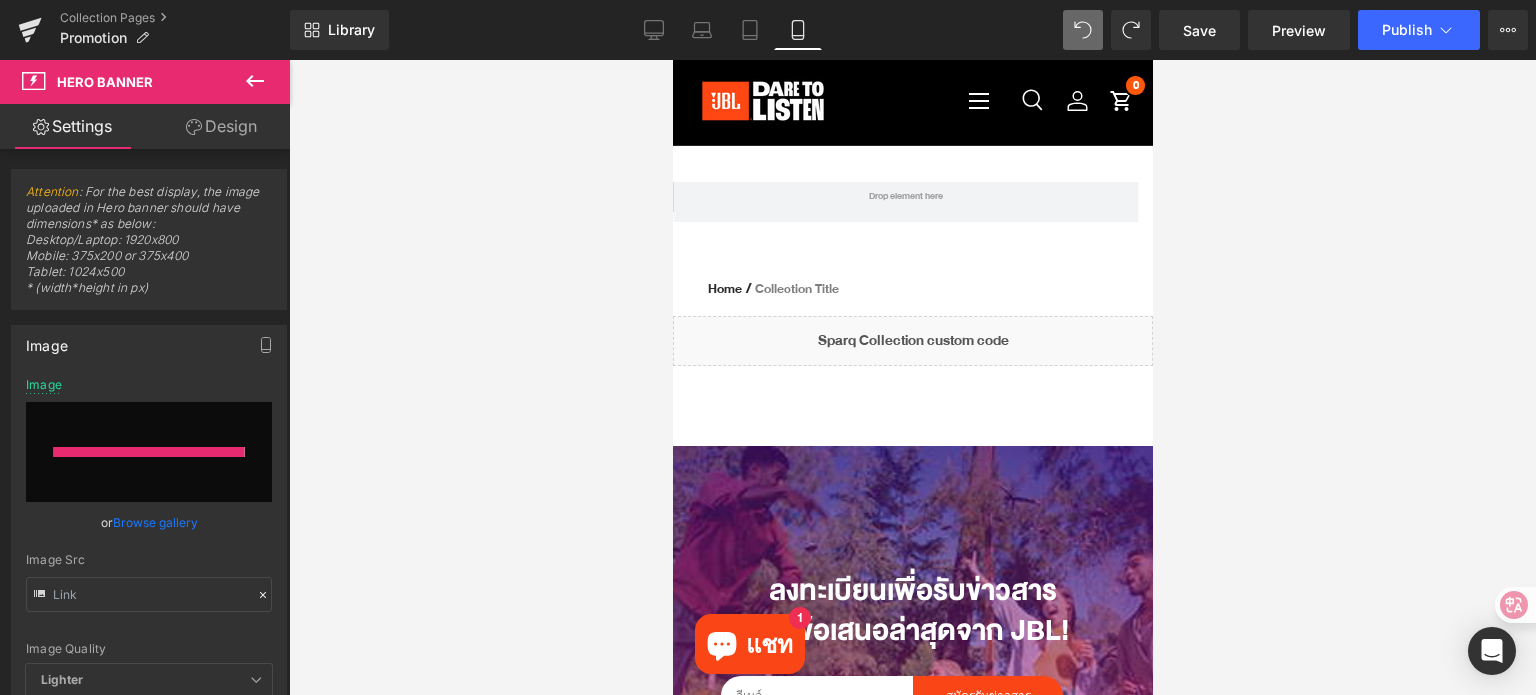 type on "https://ucarecdn.com/13edfbb5-7956-4f7d-9f2b-e7c4ea7a865e/-/format/auto/-/preview/3000x3000/-/quality/lighter/eStore-JBL-Edit_JBL%20TH%20Mobile%20W1398%20x%20H1398%20px.jpg" 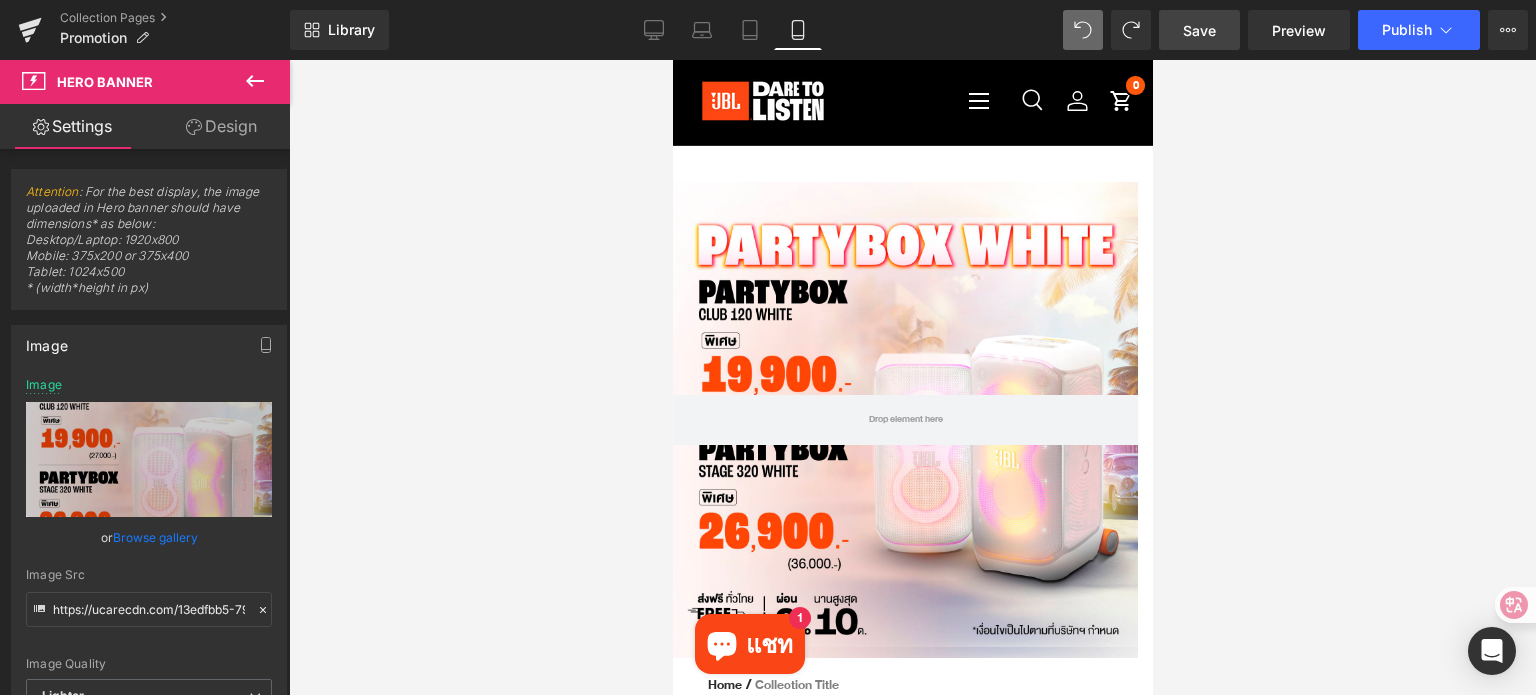 click on "Save" at bounding box center [1199, 30] 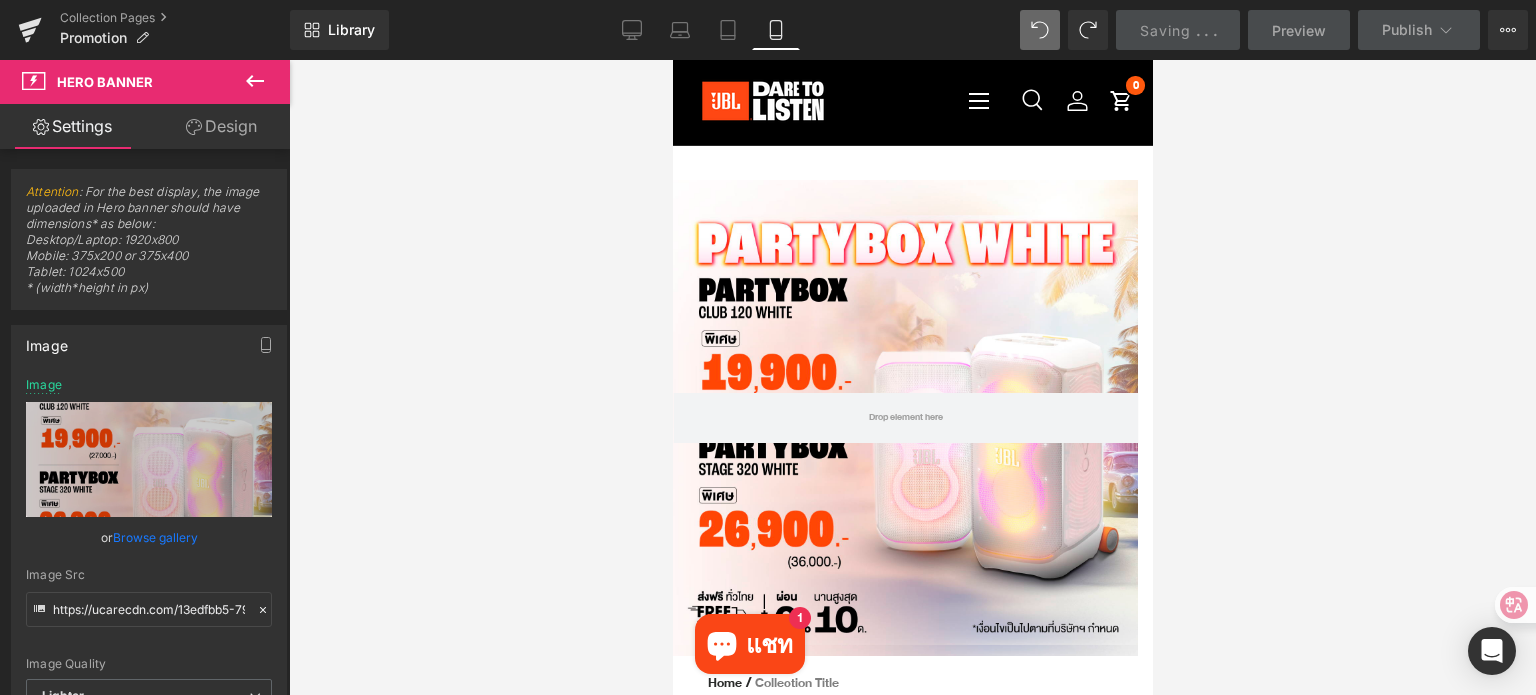 scroll, scrollTop: 0, scrollLeft: 0, axis: both 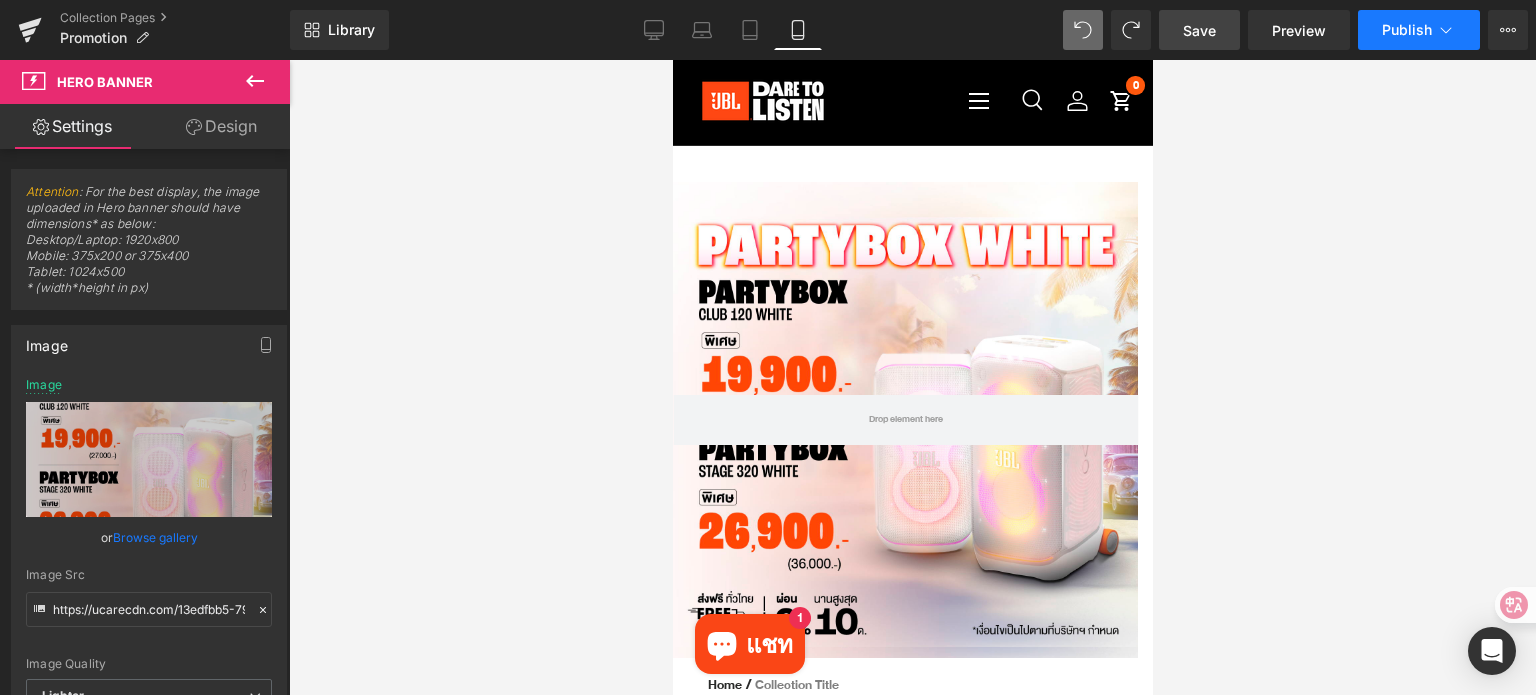 click on "Publish" at bounding box center [1407, 30] 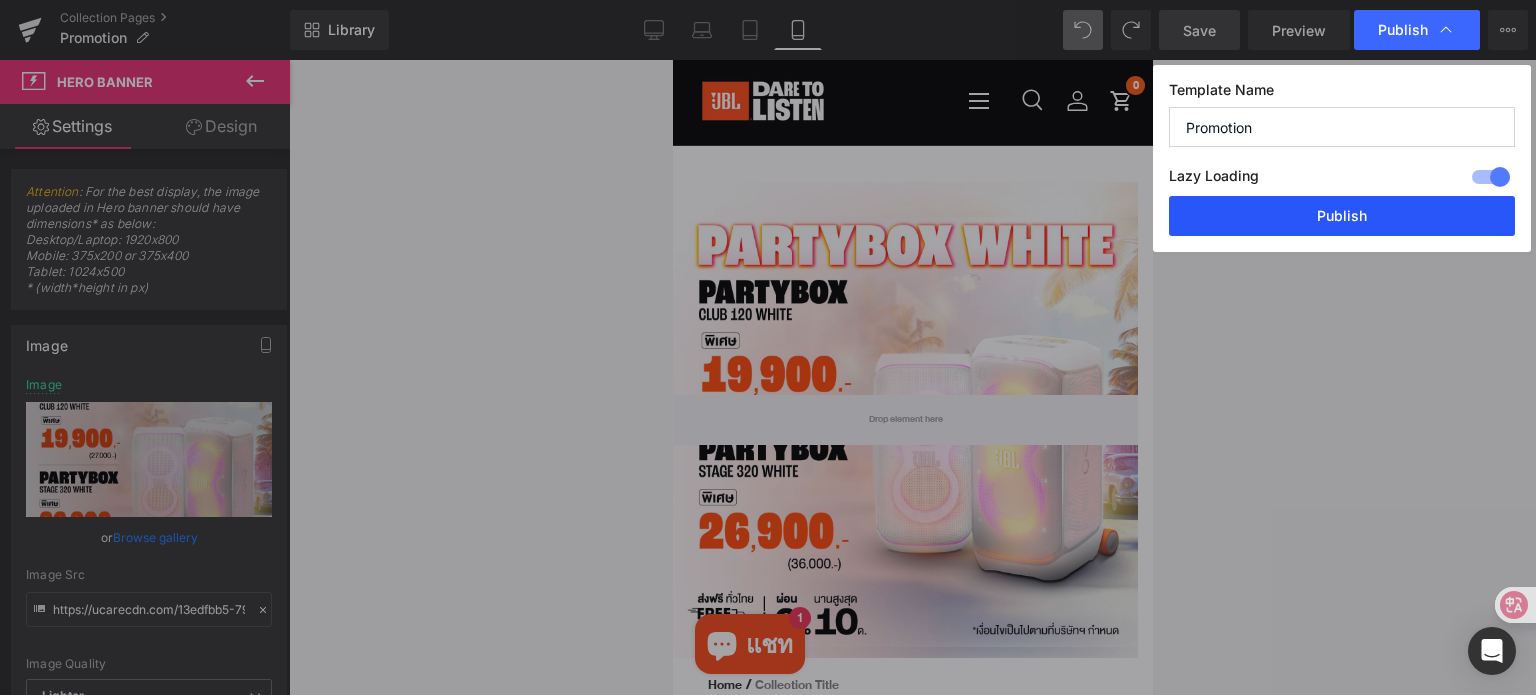 click on "Publish" at bounding box center [1342, 216] 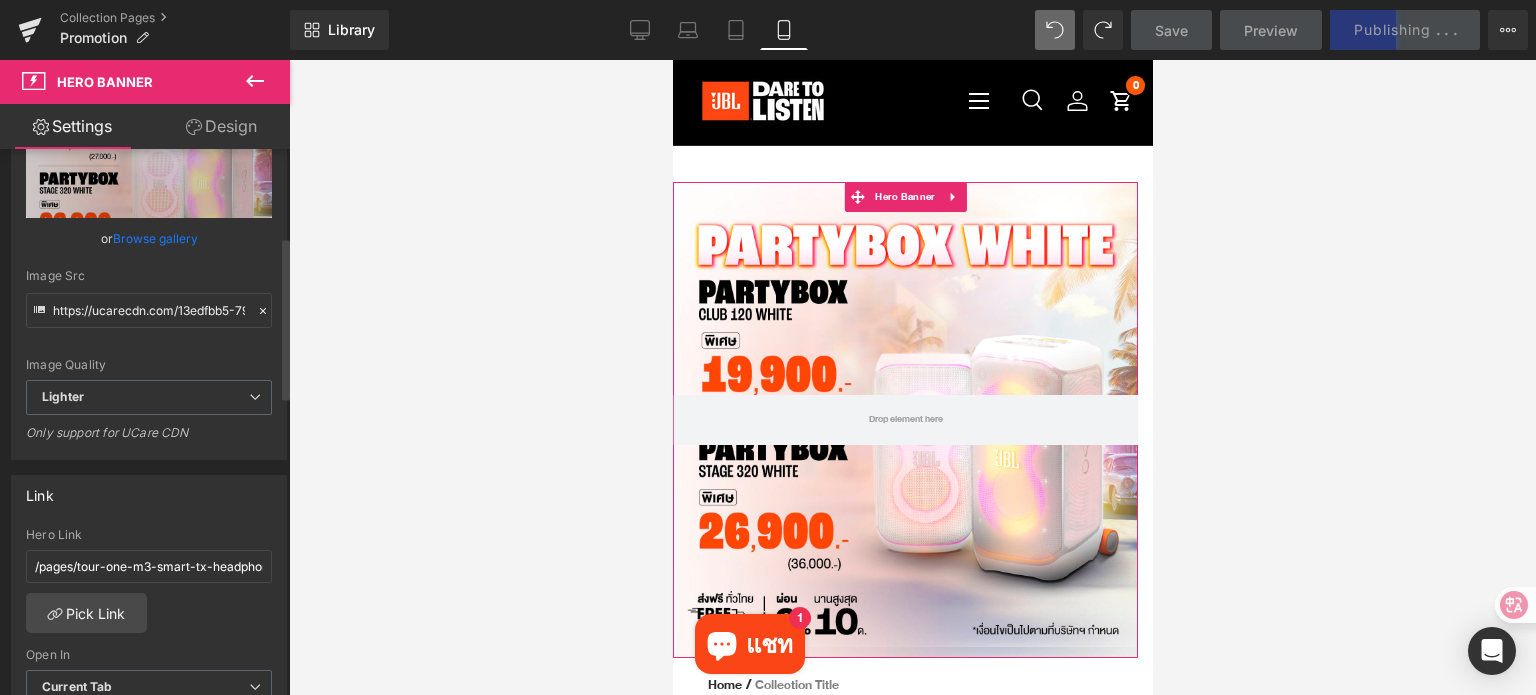 scroll, scrollTop: 300, scrollLeft: 0, axis: vertical 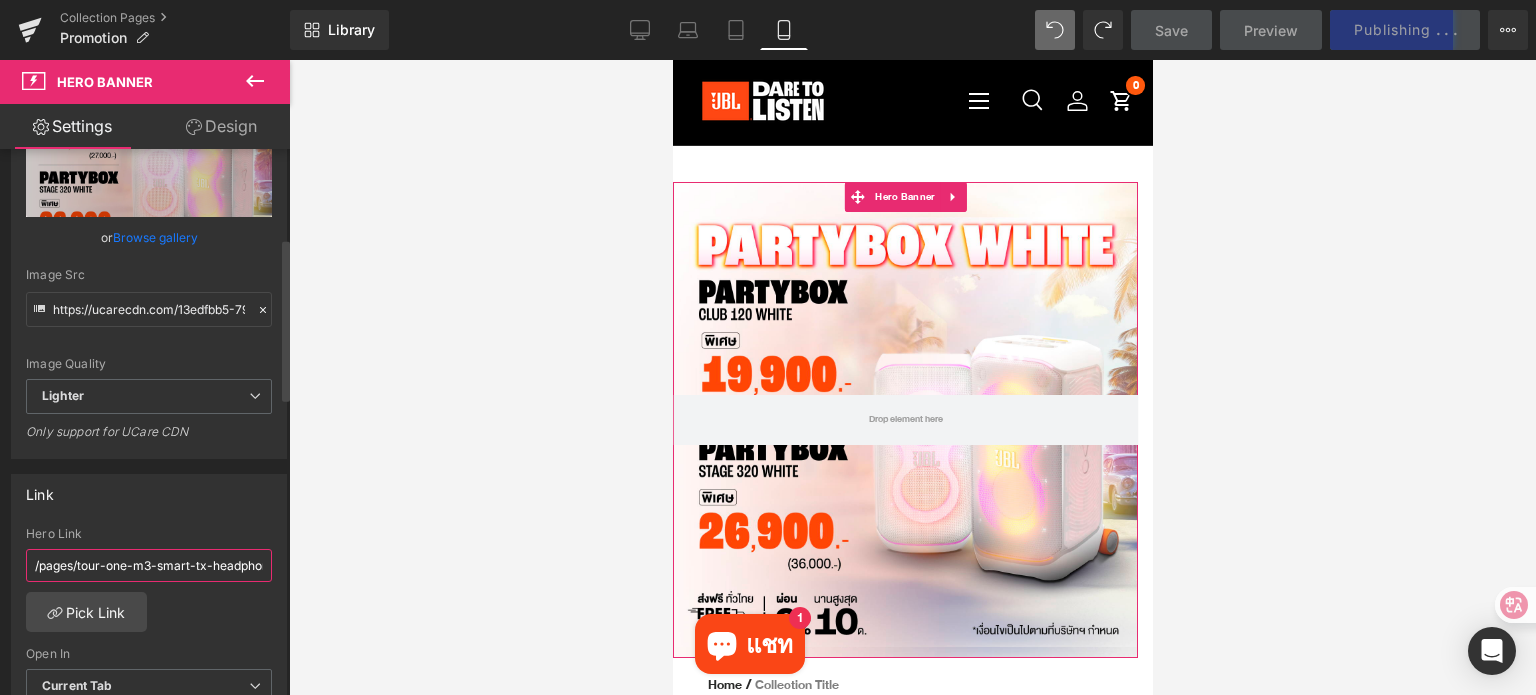click on "/pages/tour-one-m3-smart-tx-headphones" at bounding box center [149, 565] 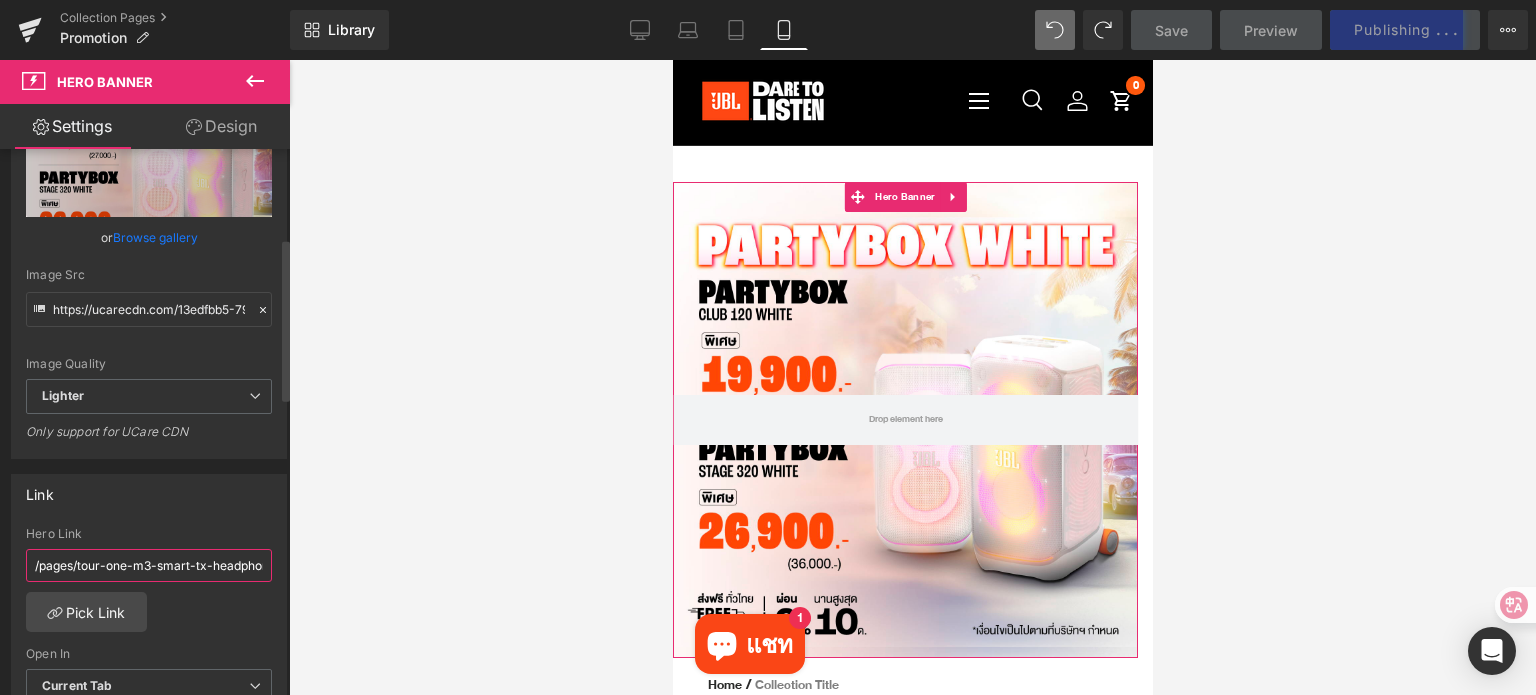 click on "/pages/tour-one-m3-smart-tx-headphones" at bounding box center [149, 565] 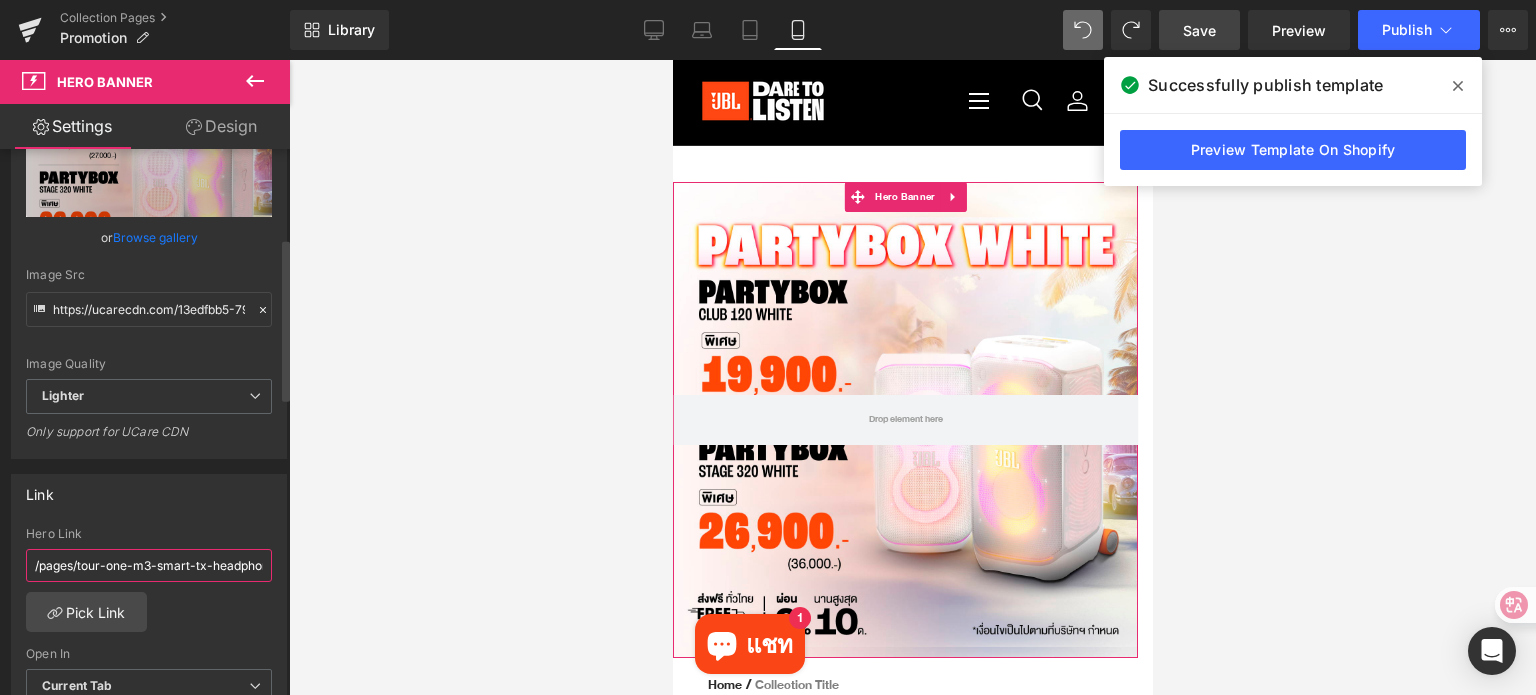 click on "/pages/tour-one-m3-smart-tx-headphones" at bounding box center (149, 565) 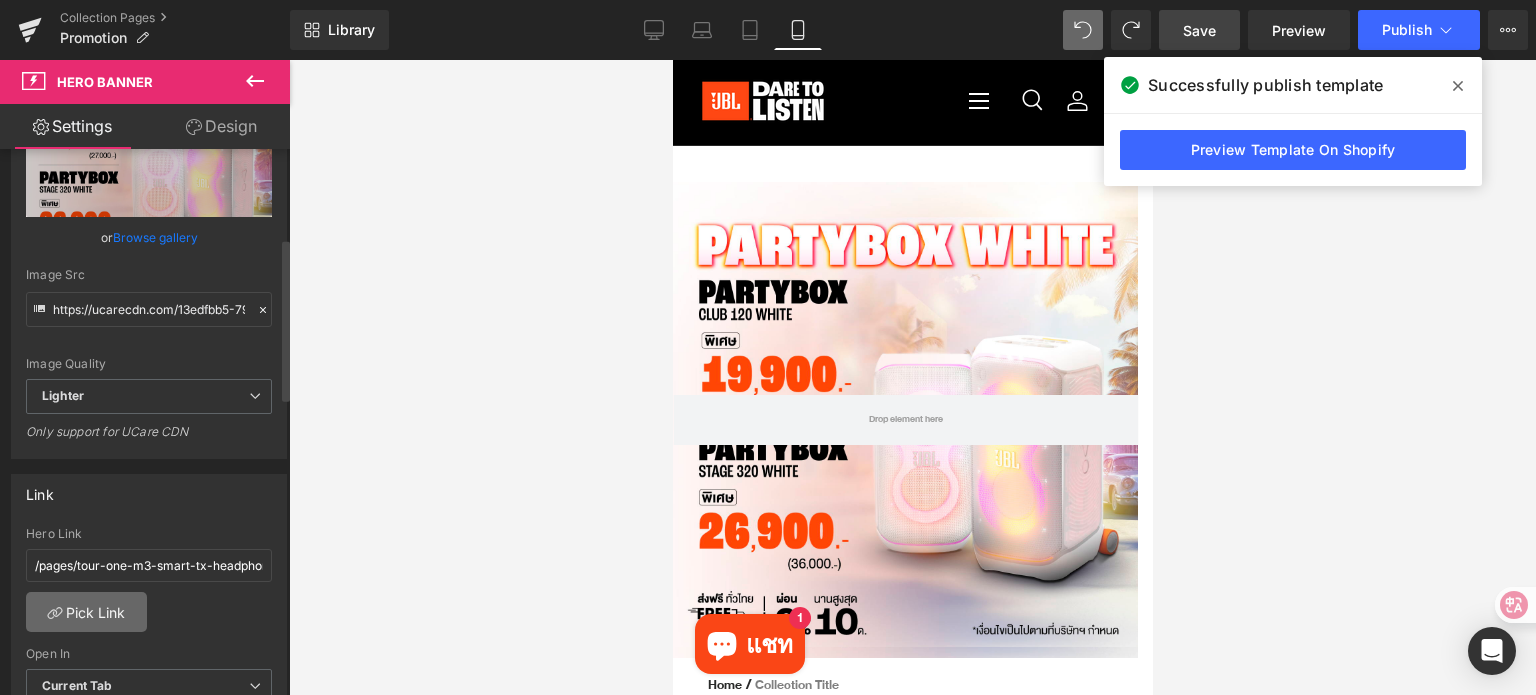 click on "Pick Link" at bounding box center (86, 612) 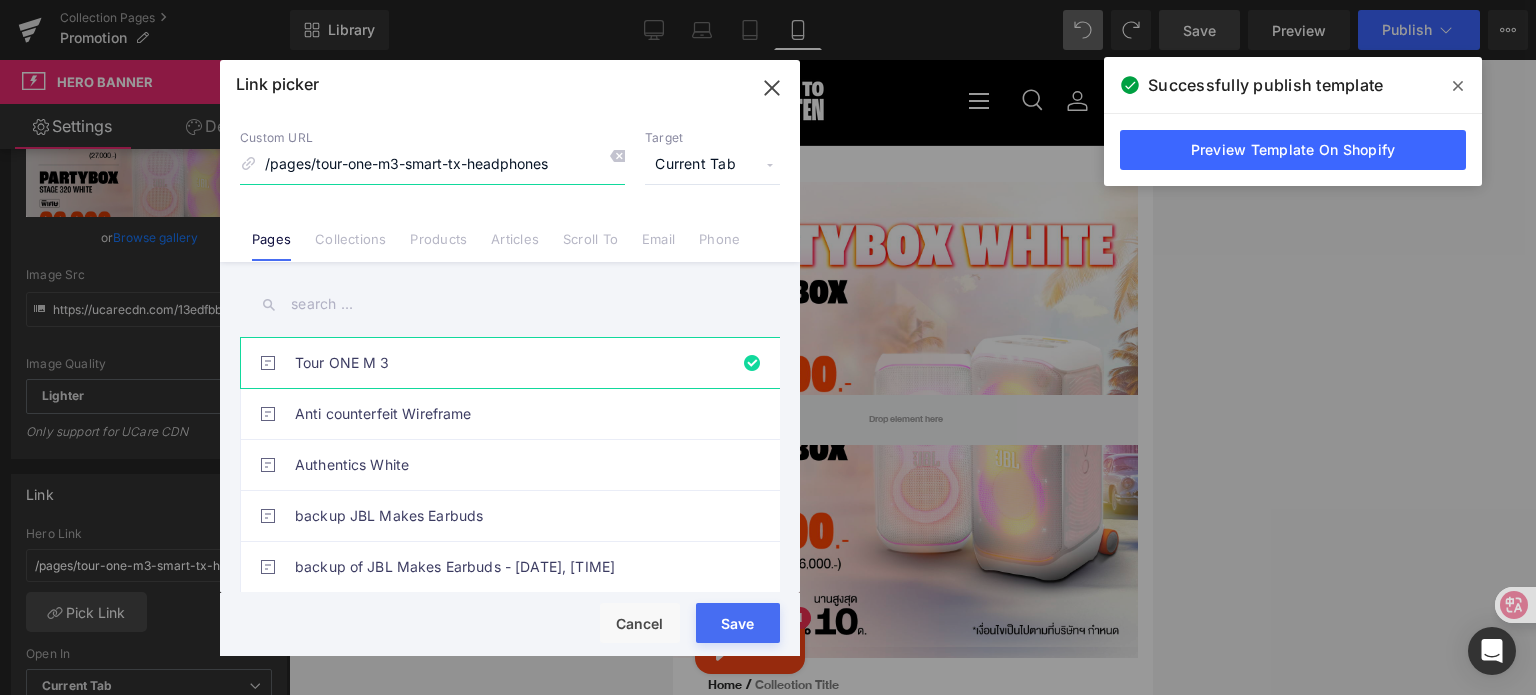 click on "/pages/tour-one-m3-smart-tx-headphones" at bounding box center [432, 165] 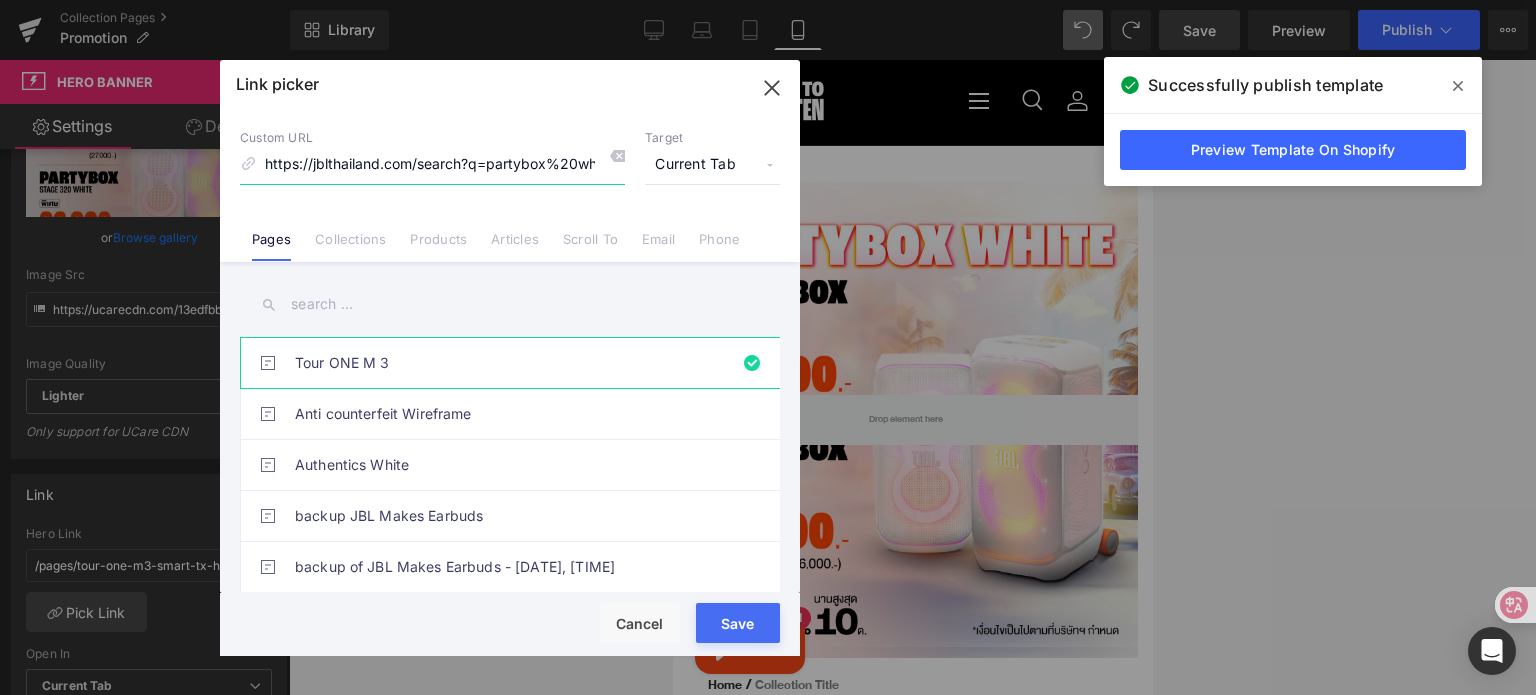 type on "https://jblthailand.com/search?q=partybox%20white" 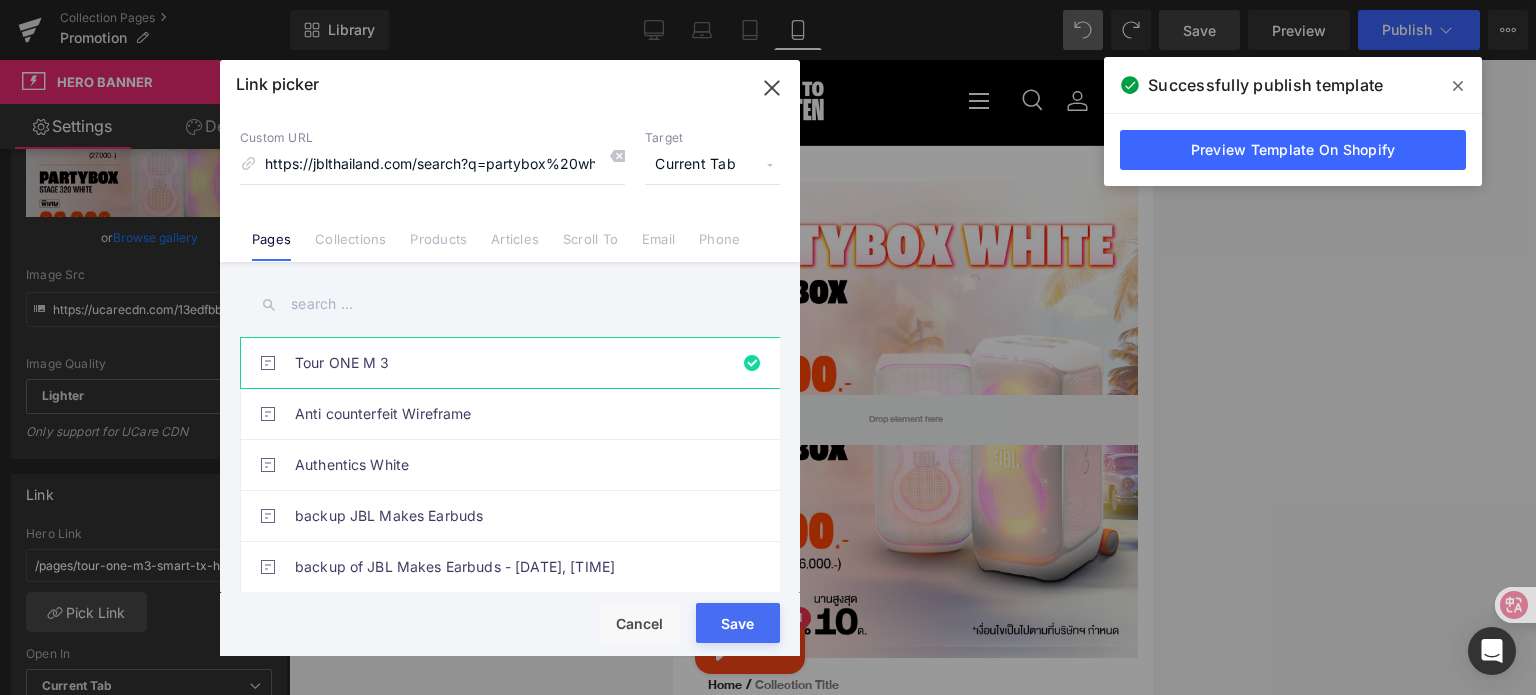 click on "Save" at bounding box center (738, 623) 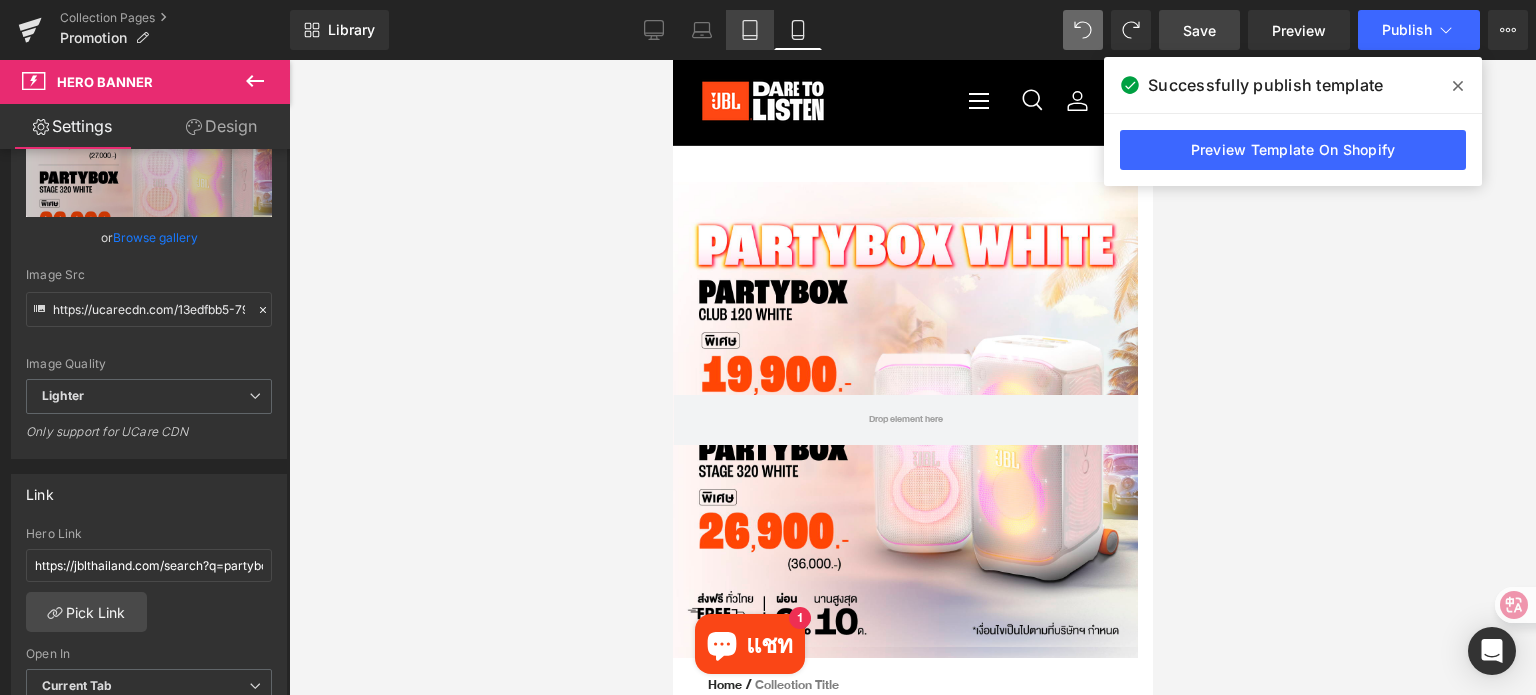 click 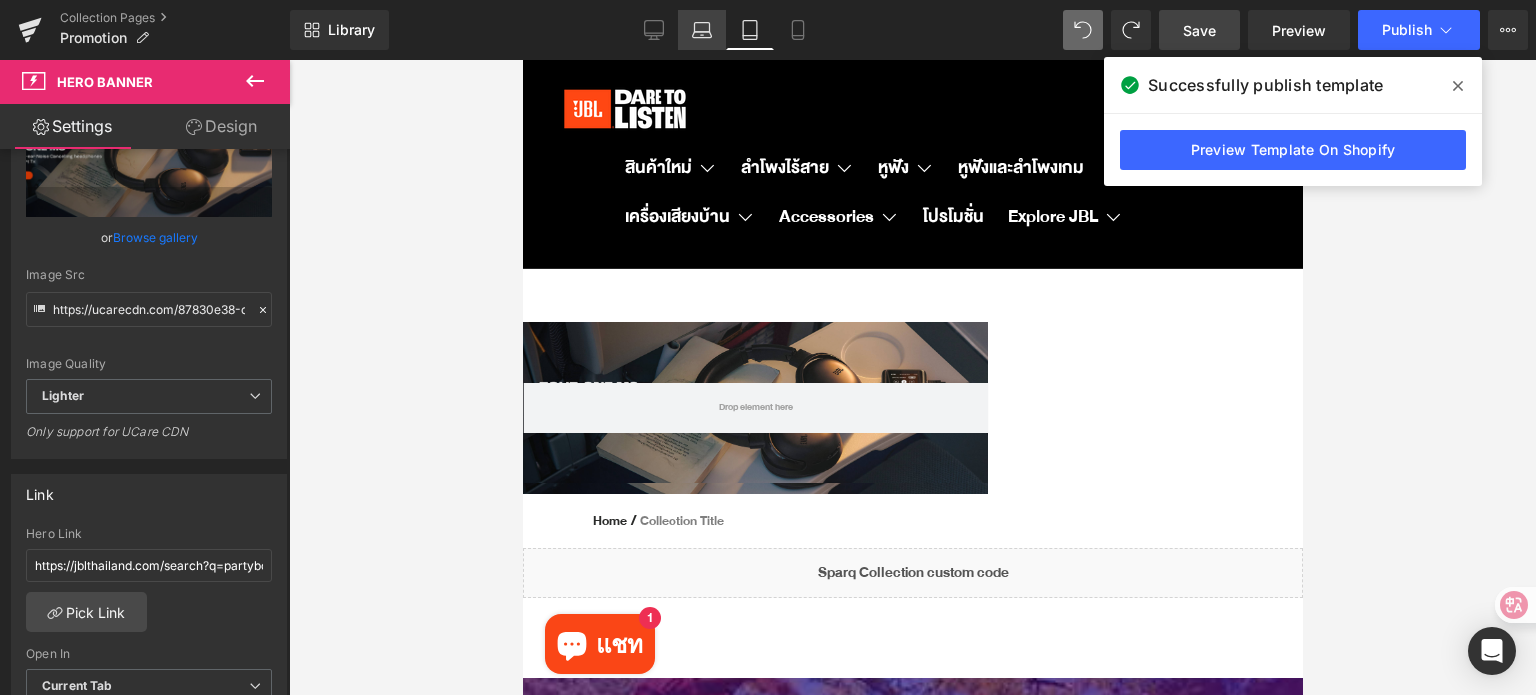 click 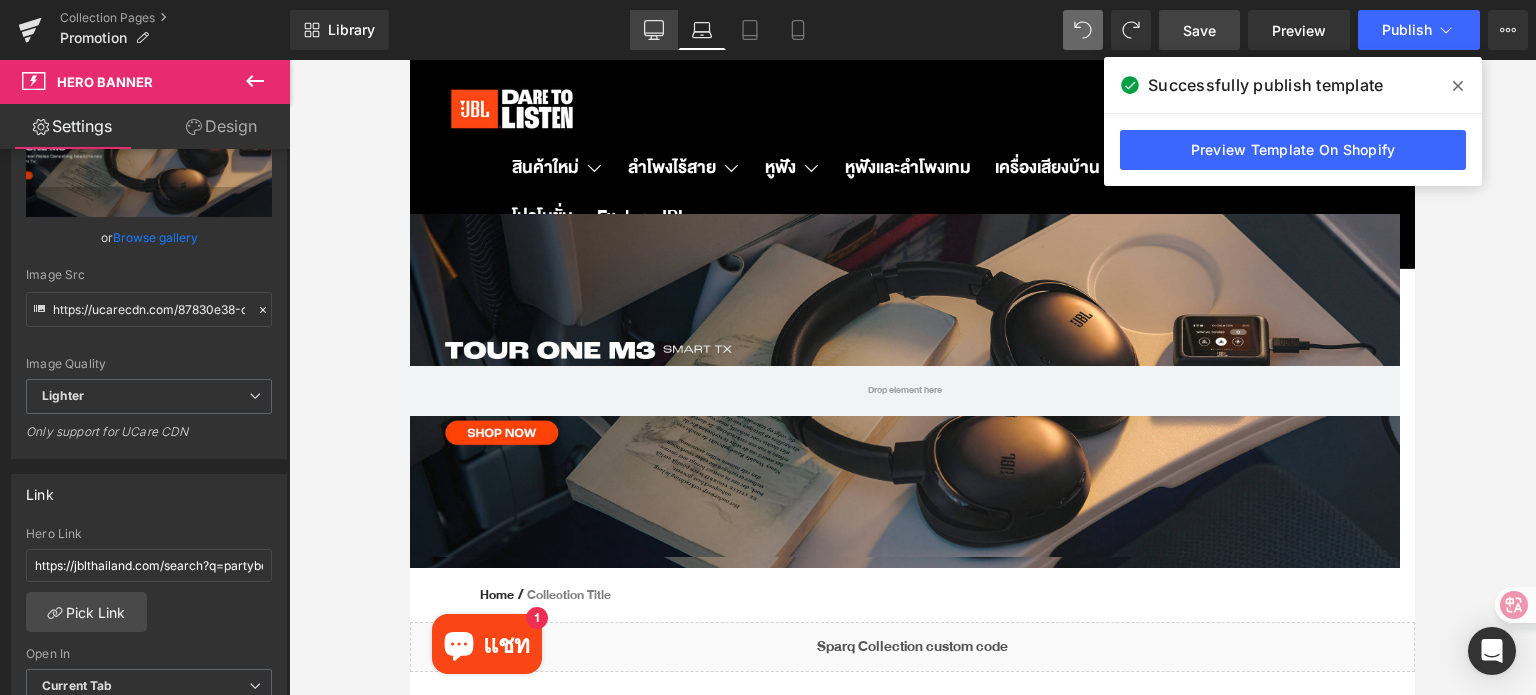 click 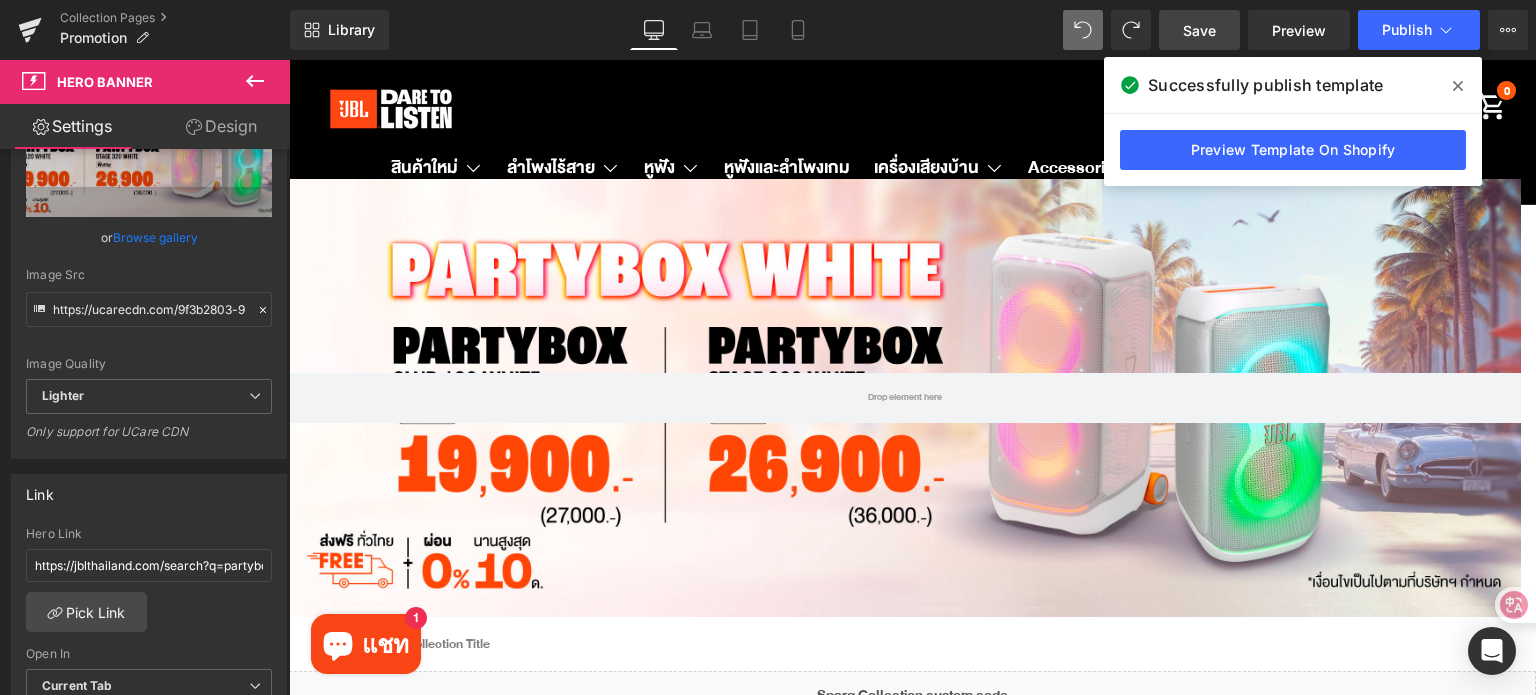 click on "Save" at bounding box center (1199, 30) 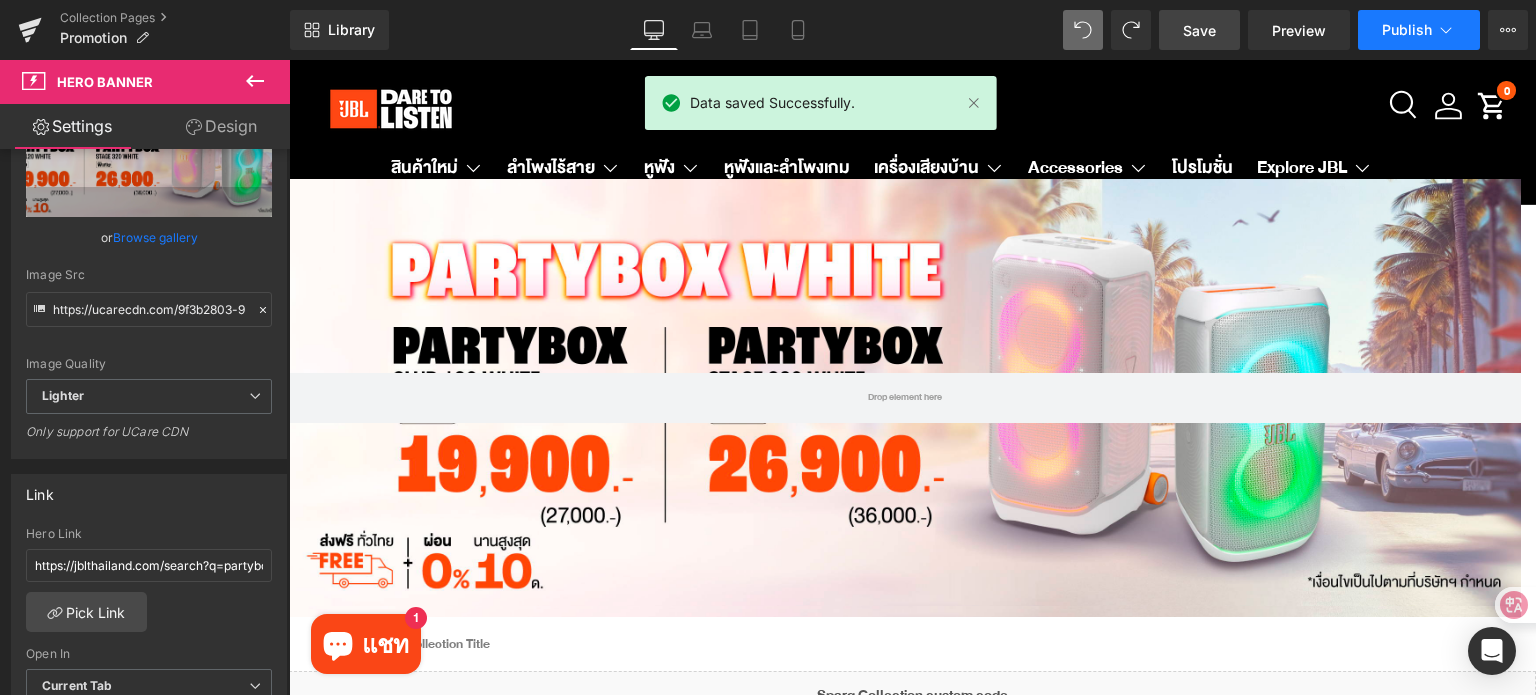 click on "Publish" at bounding box center [1419, 30] 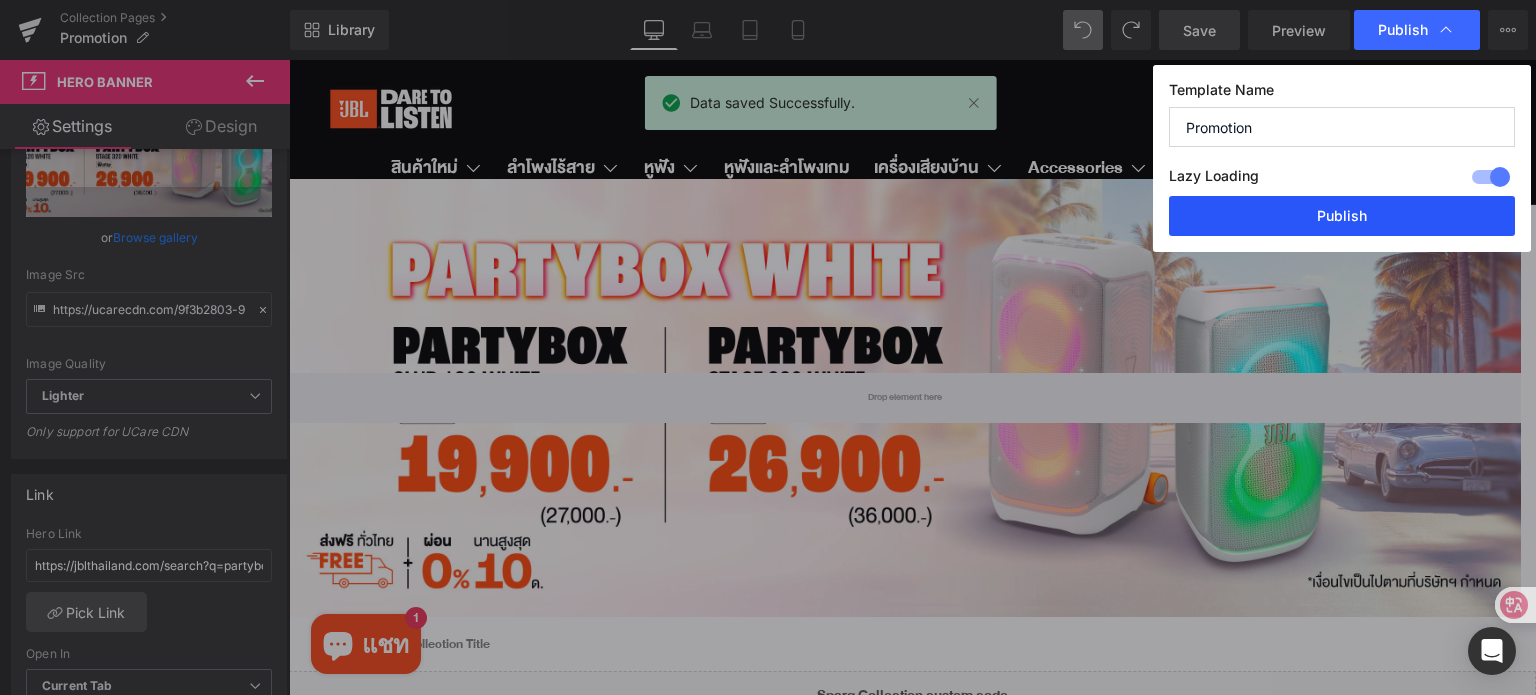 click on "Publish" at bounding box center (1342, 216) 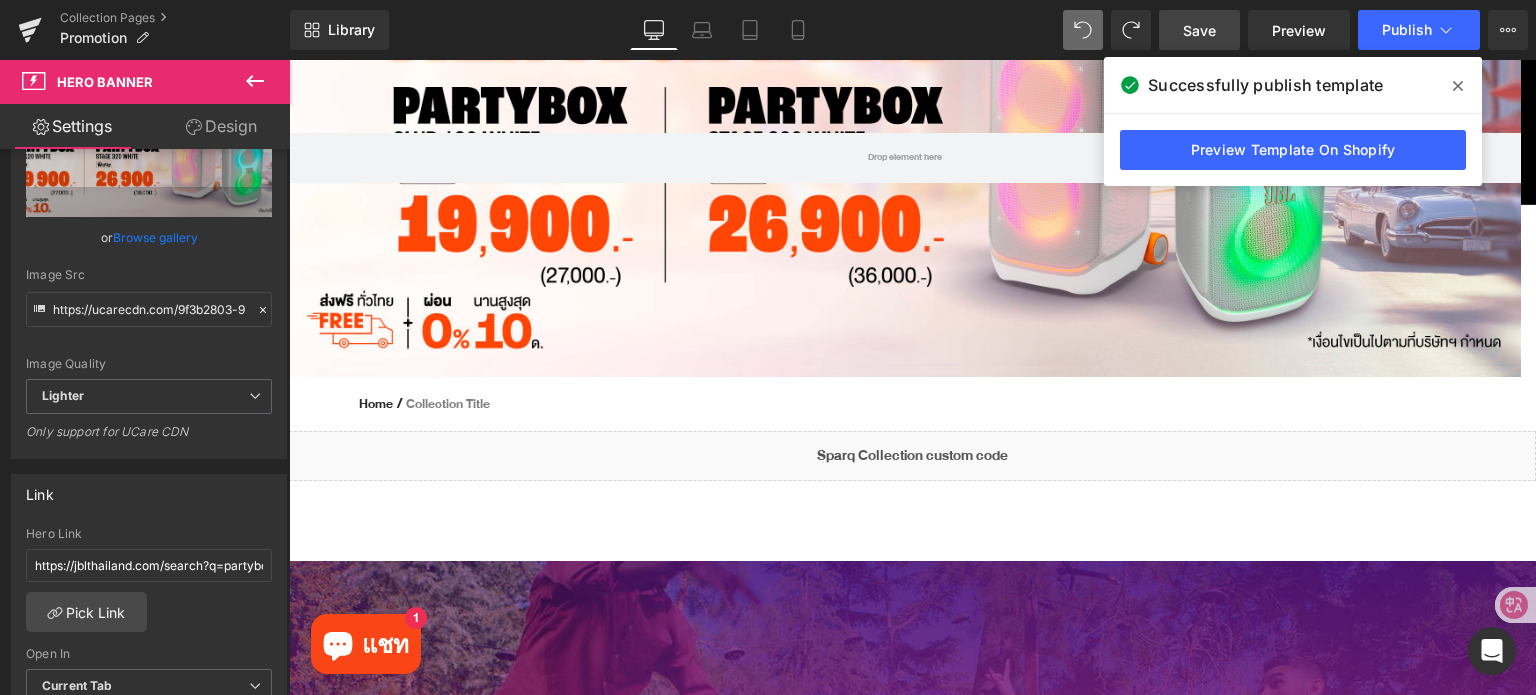 scroll, scrollTop: 0, scrollLeft: 0, axis: both 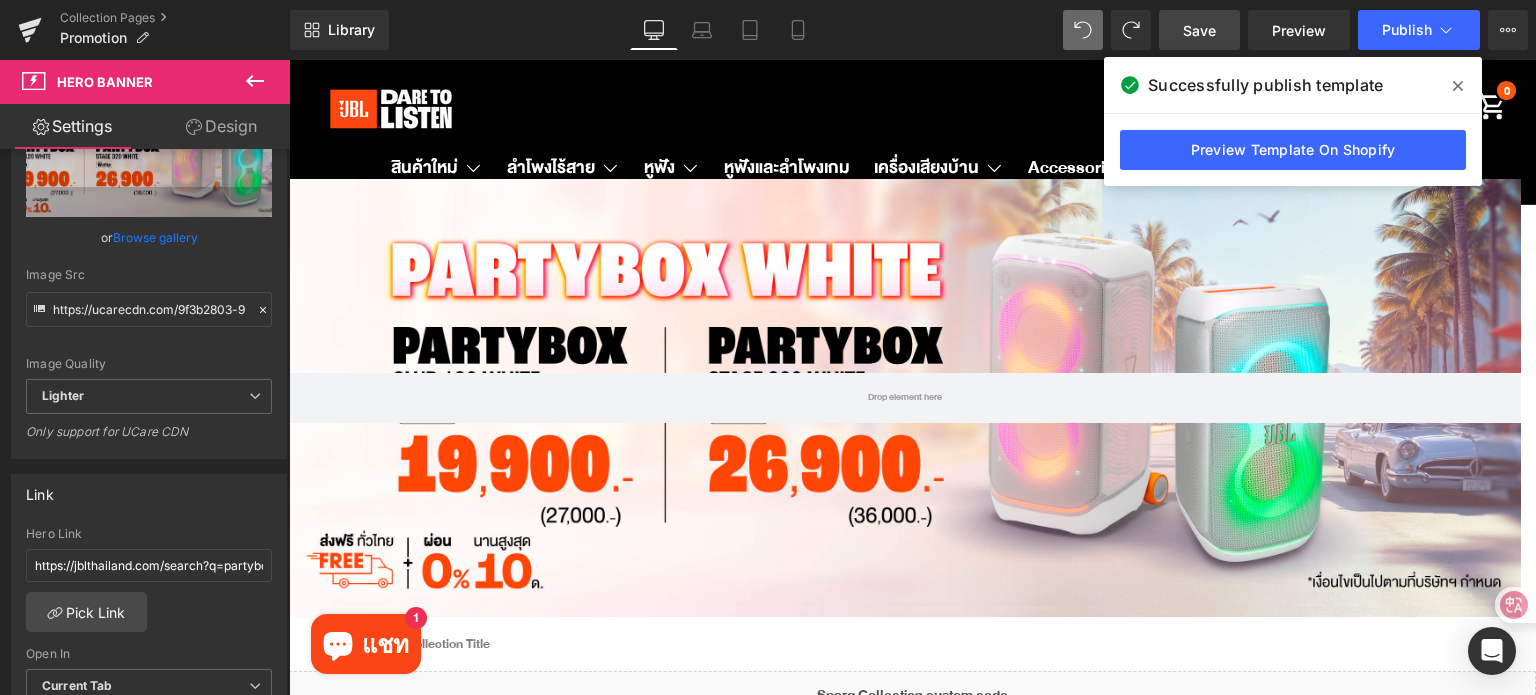 click 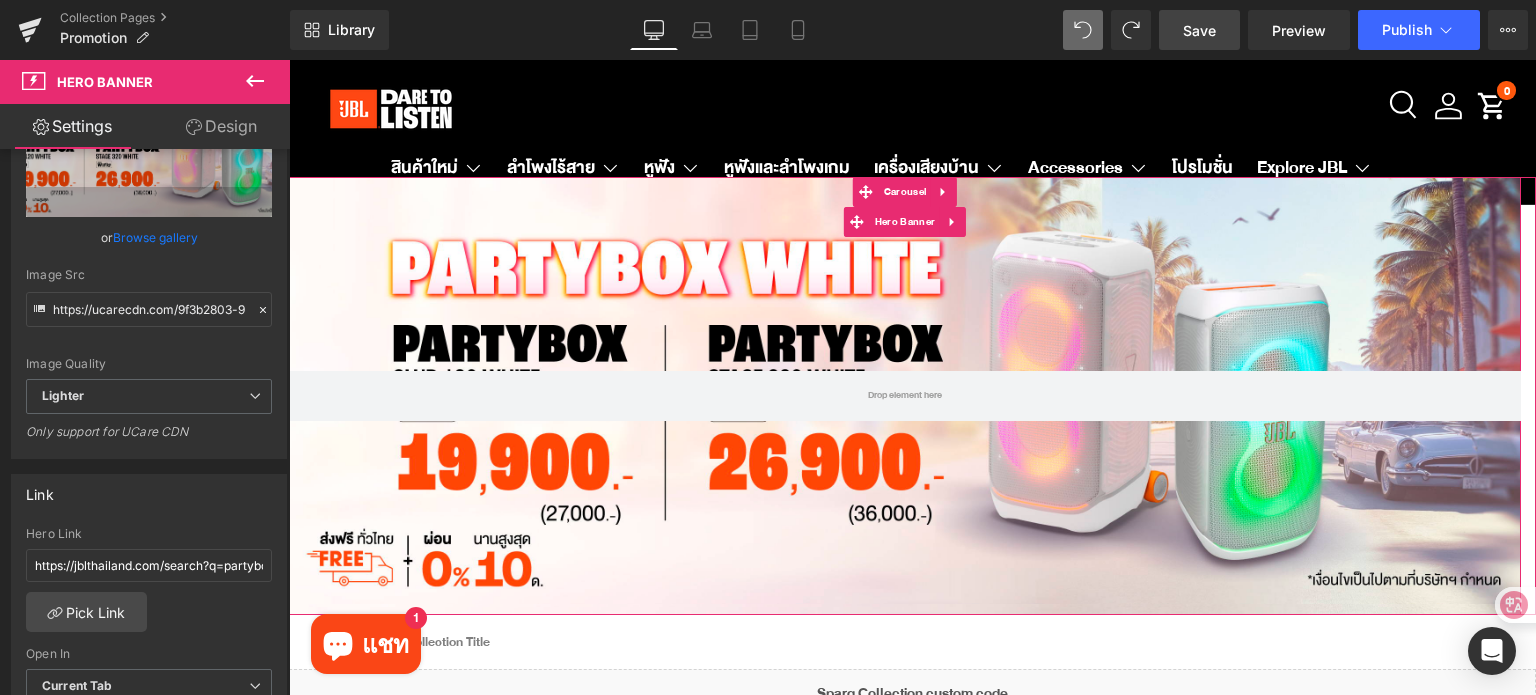 scroll, scrollTop: 0, scrollLeft: 0, axis: both 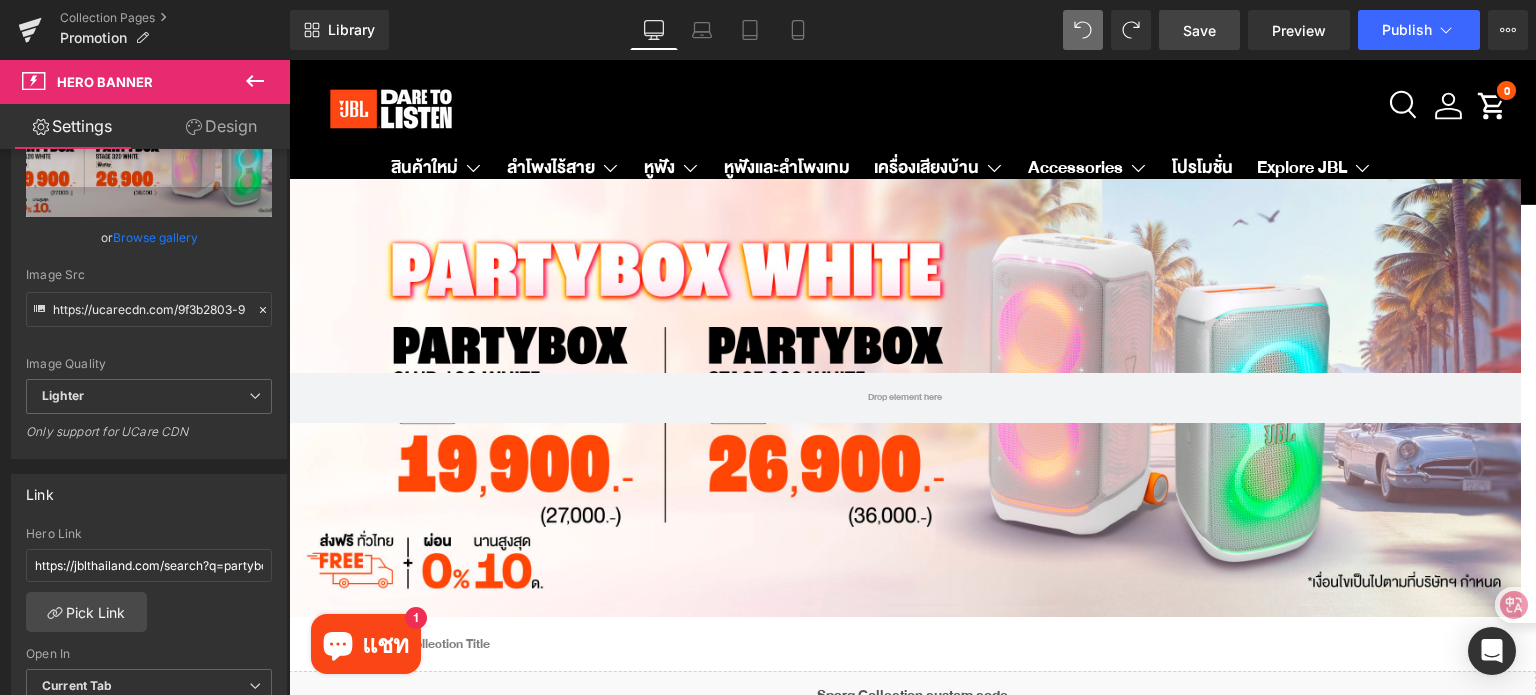 click on "Library Desktop Desktop Laptop Tablet Mobile Save Preview Publish Scheduled View Live Page View with current Template Save Template to Library Schedule Publish Publish Settings Shortcuts  Your page can’t be published   You've reached the maximum number of published pages on your plan  (0/0).  You need to upgrade your plan or unpublish all your pages to get 1 publish slot.   Unpublish pages   Upgrade plan" at bounding box center (913, 30) 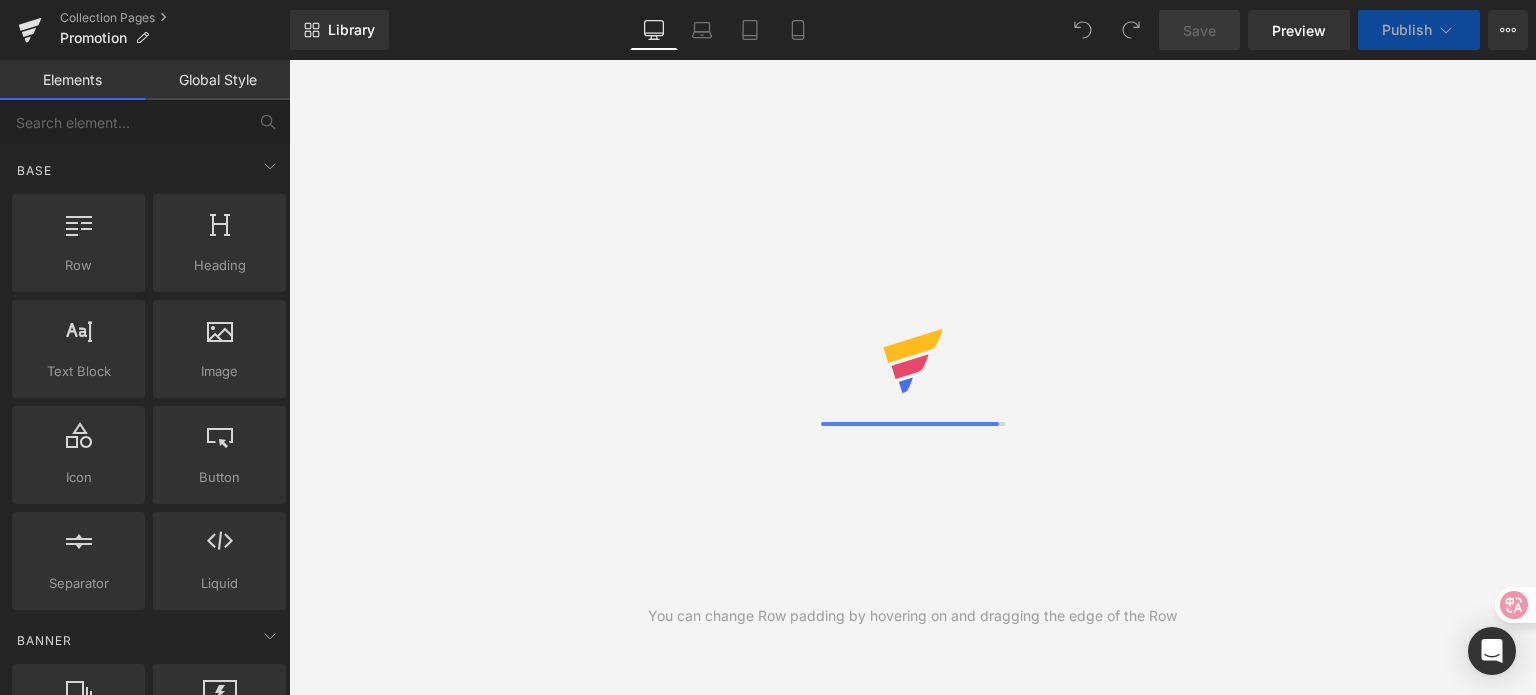 scroll, scrollTop: 0, scrollLeft: 0, axis: both 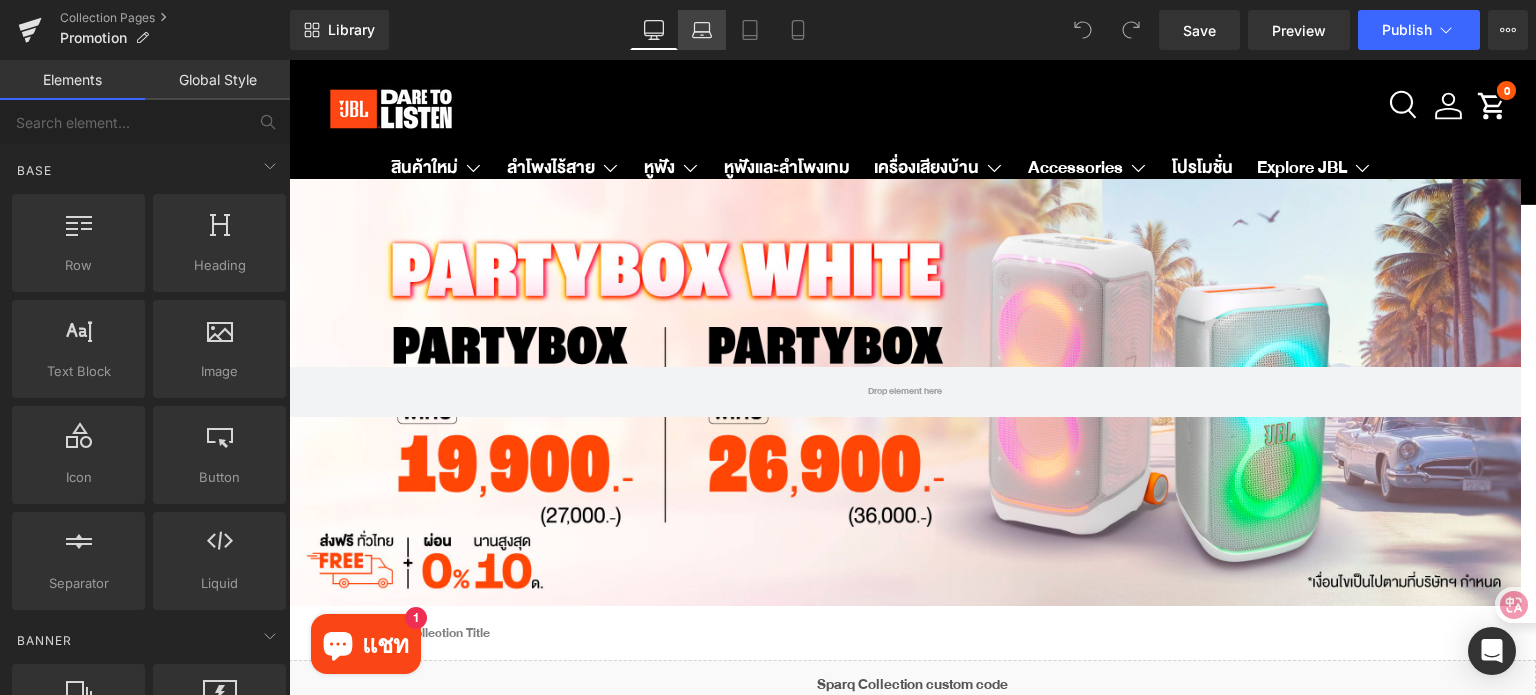 click 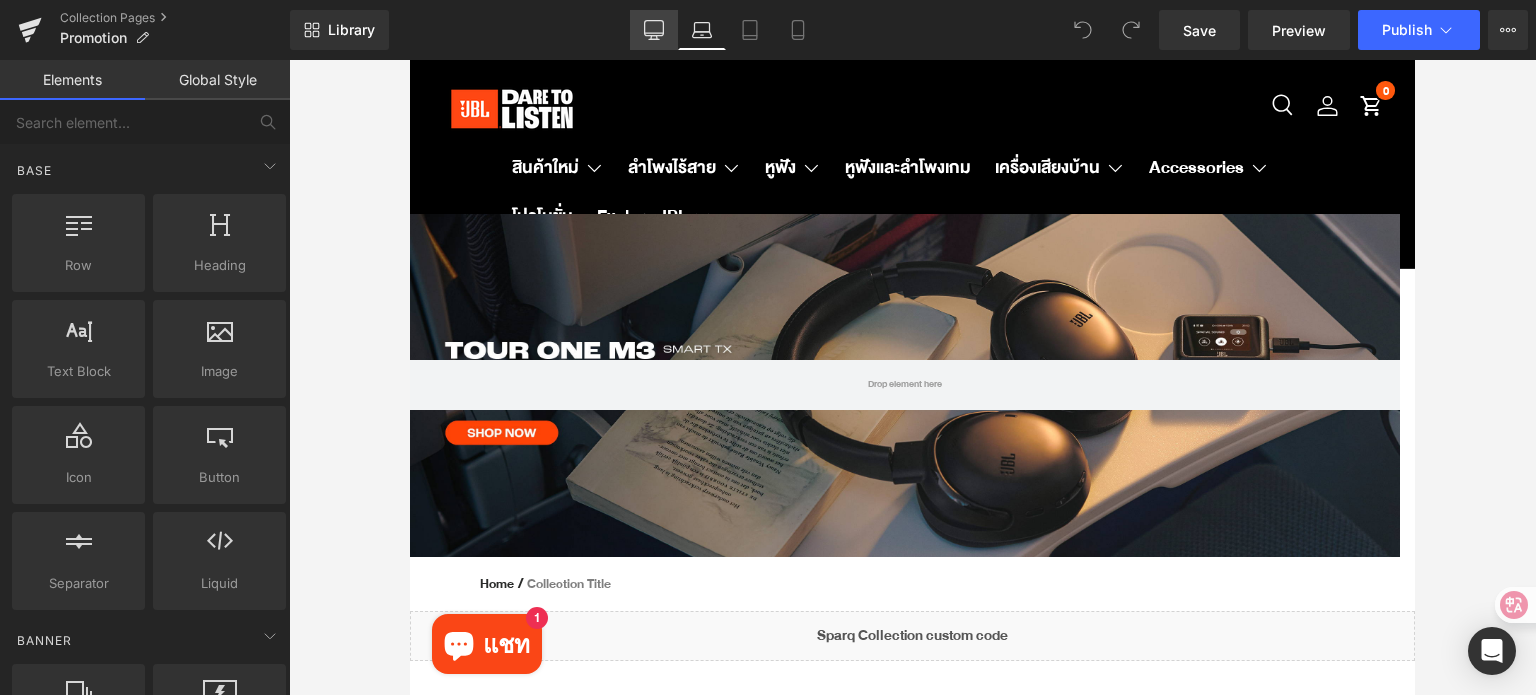 click 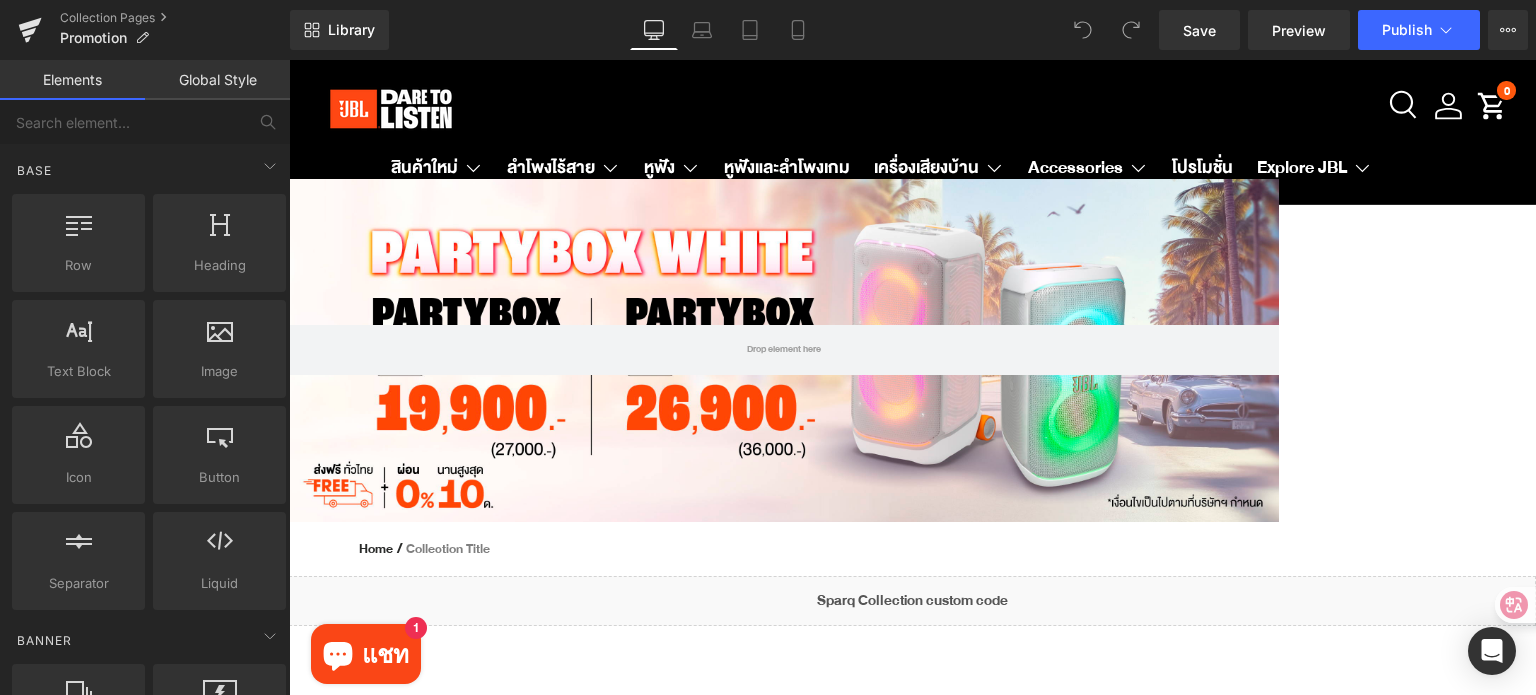 scroll, scrollTop: 118, scrollLeft: 0, axis: vertical 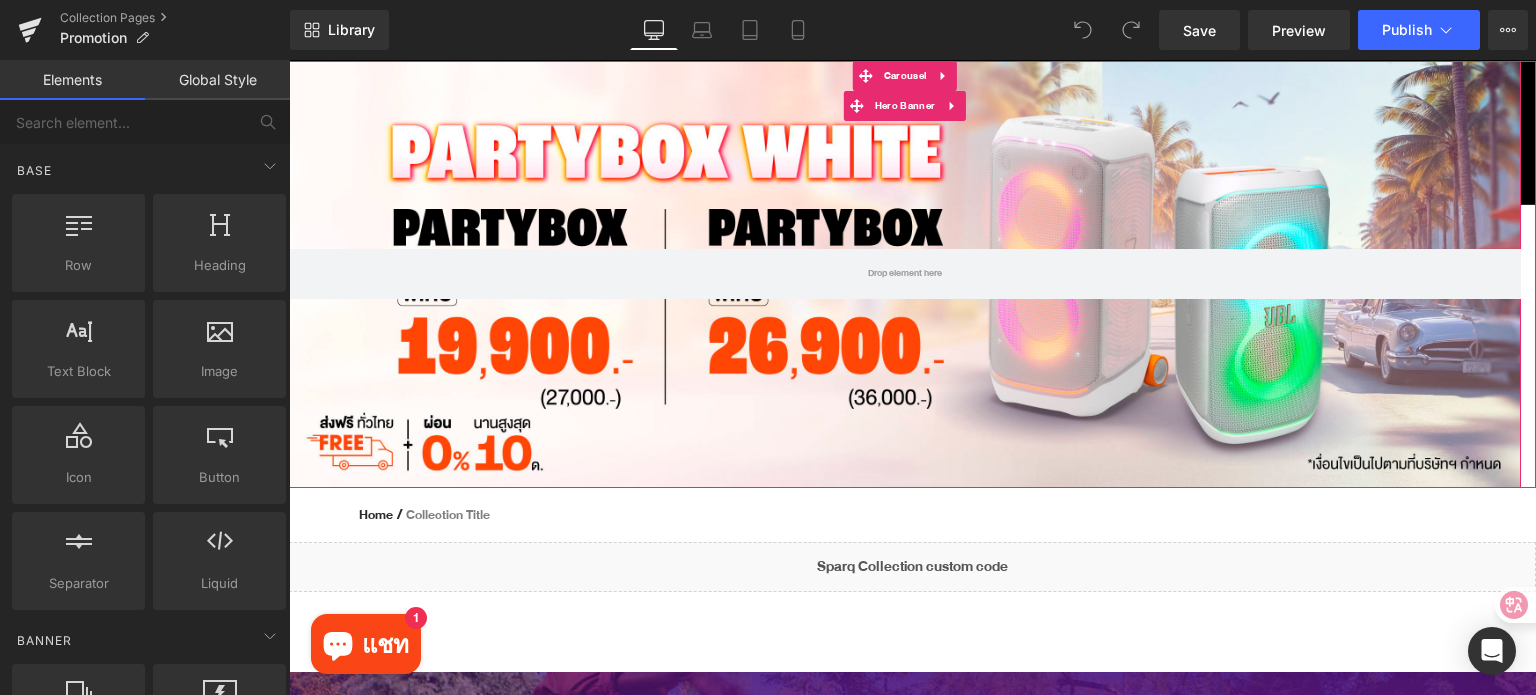 click at bounding box center (905, 274) 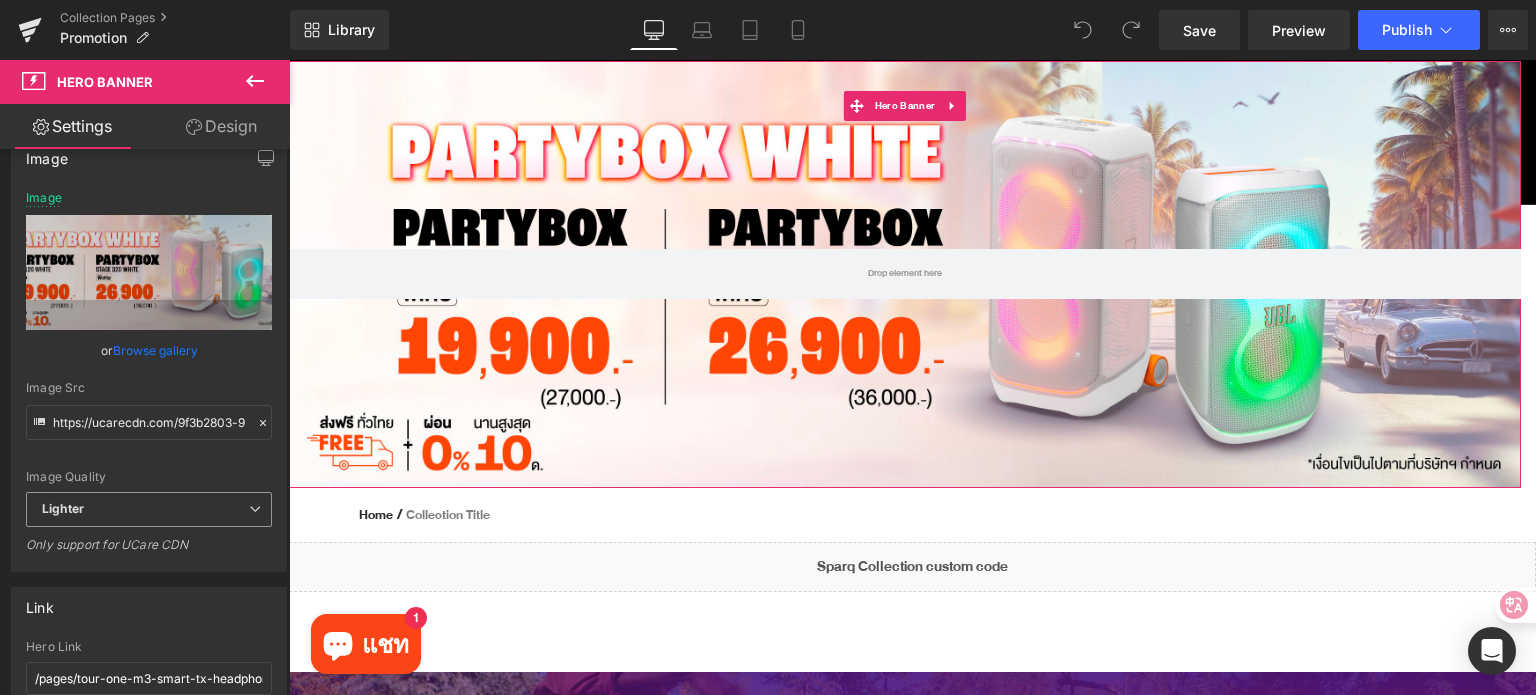 scroll, scrollTop: 200, scrollLeft: 0, axis: vertical 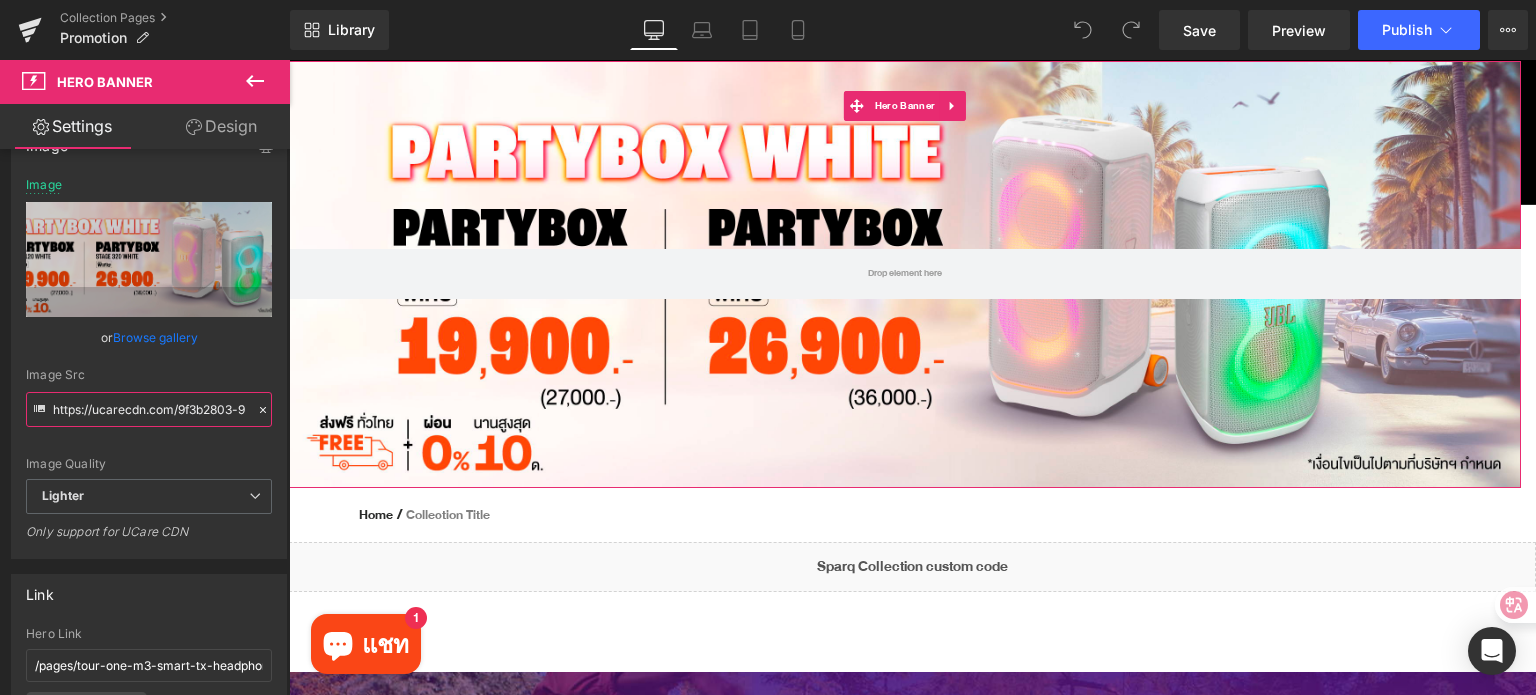 click on "https://ucarecdn.com/9f3b2803-9b54-49c3-8991-40c55b1270ec/-/format/auto/-/preview/3000x3000/-/quality/lighter/JBLTH_JBL%20TH%20PC%20W2800%20x%20H970%20px%20_1_.jpg" at bounding box center (149, 409) 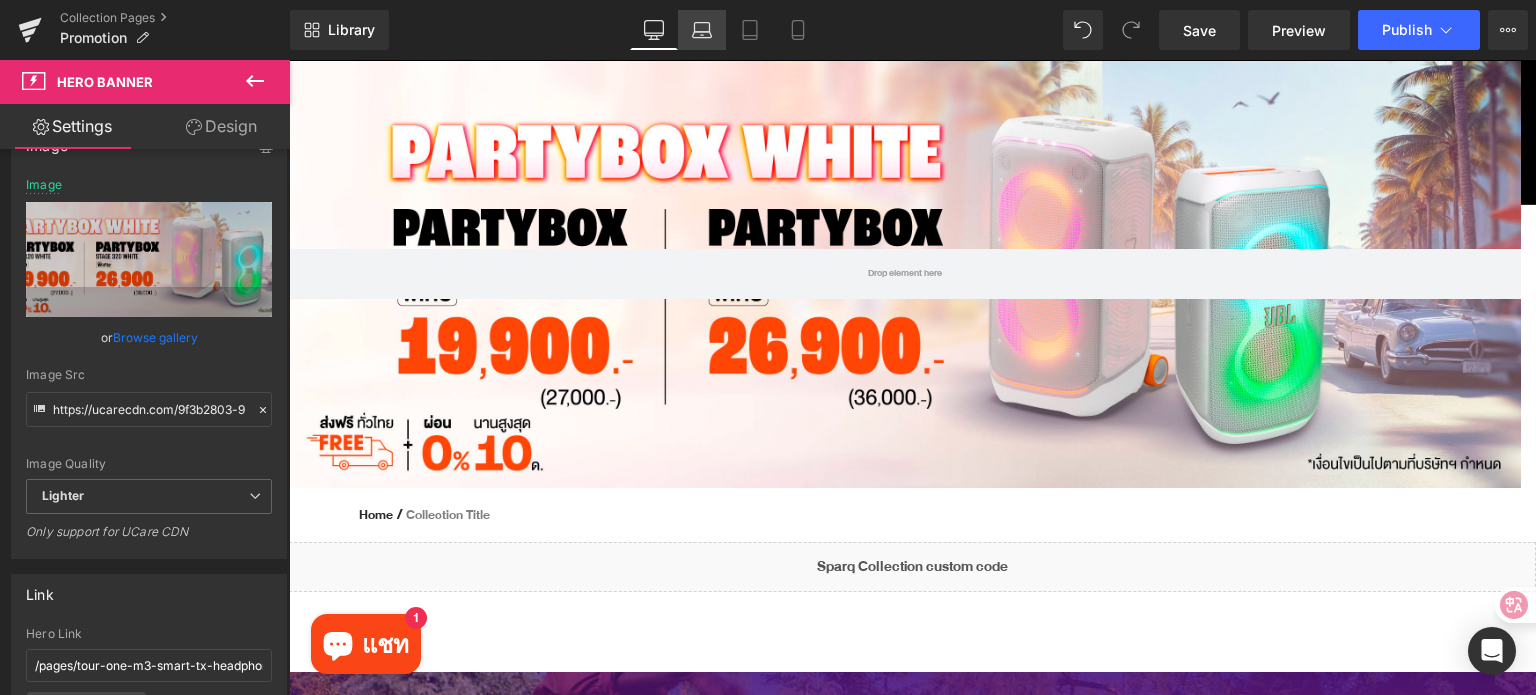 click 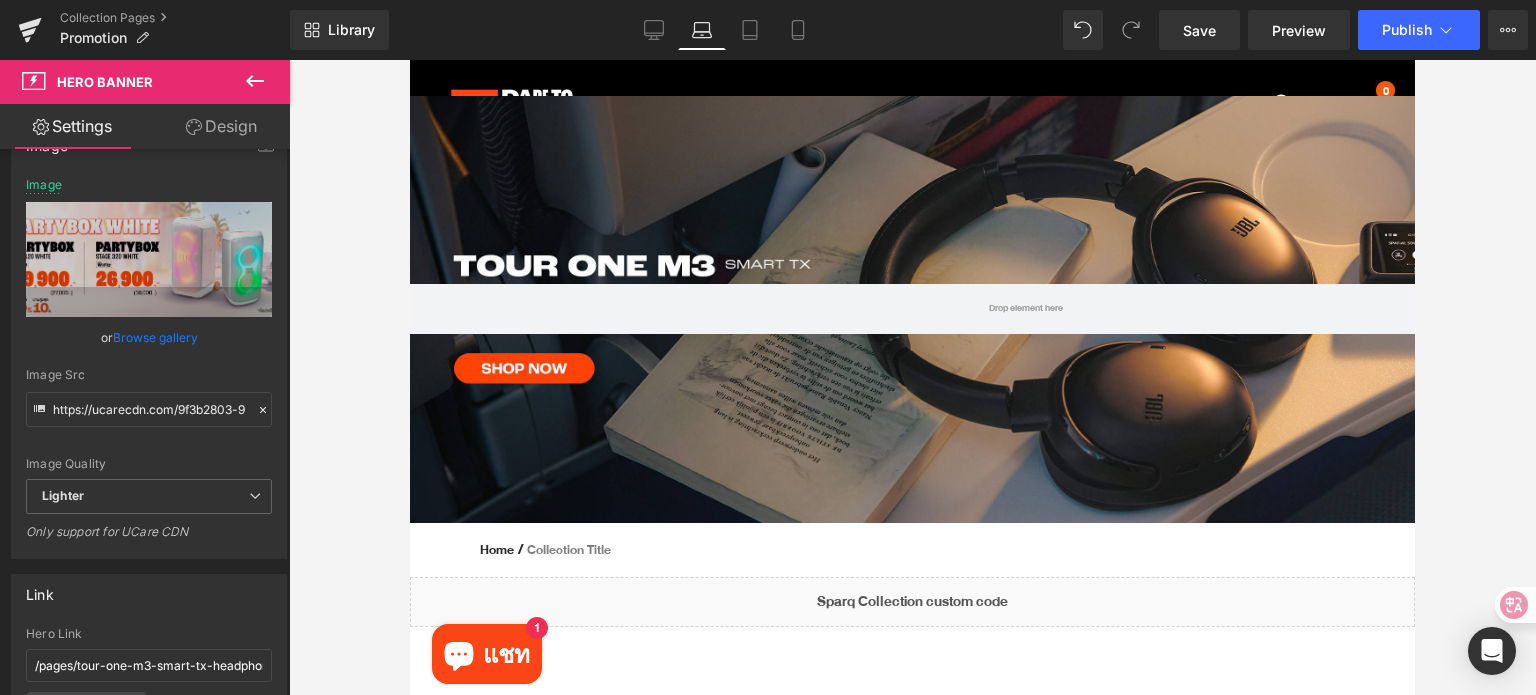 type on "https://ucarecdn.com/87830e38-cbcf-4f0f-a7e1-7f4b9d776de5/-/format/auto/-/preview/3000x3000/-/quality/lighter/Desktop%20Banner.jpg" 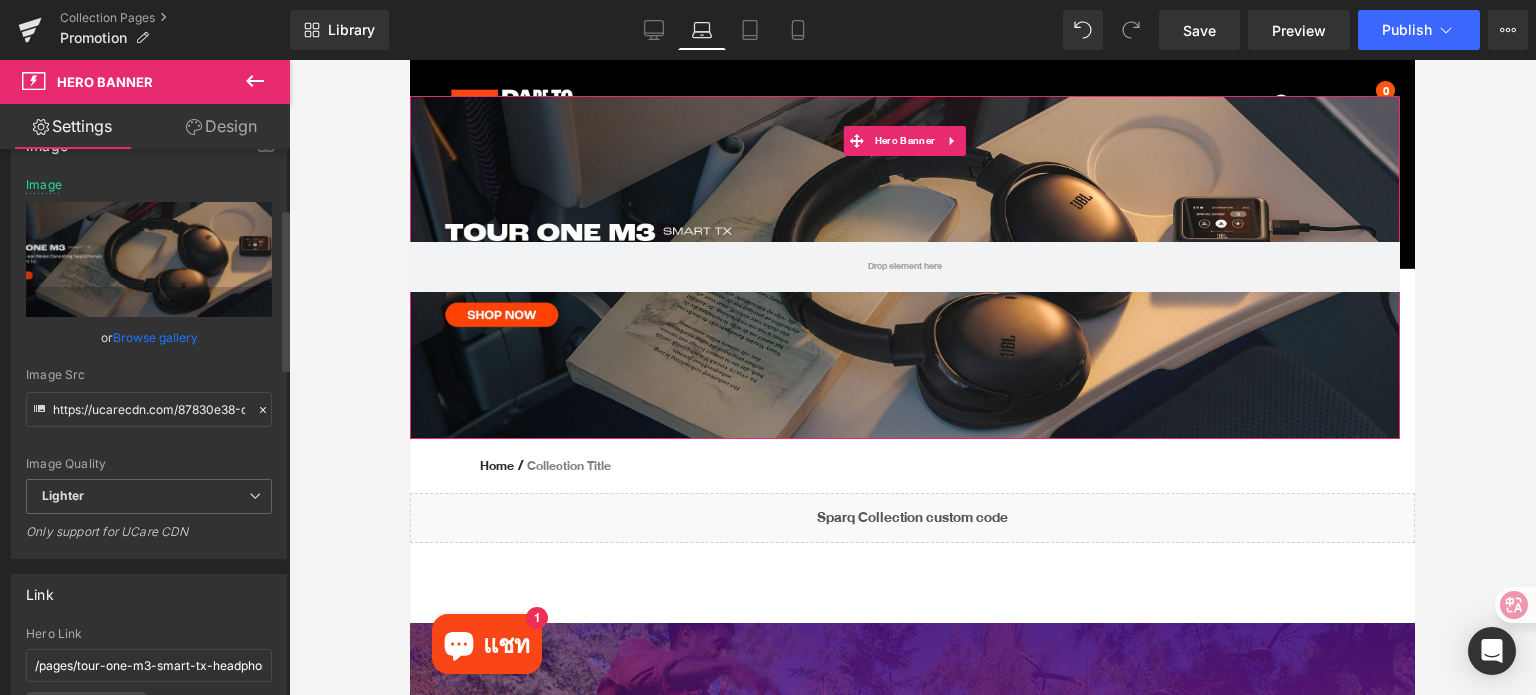 click 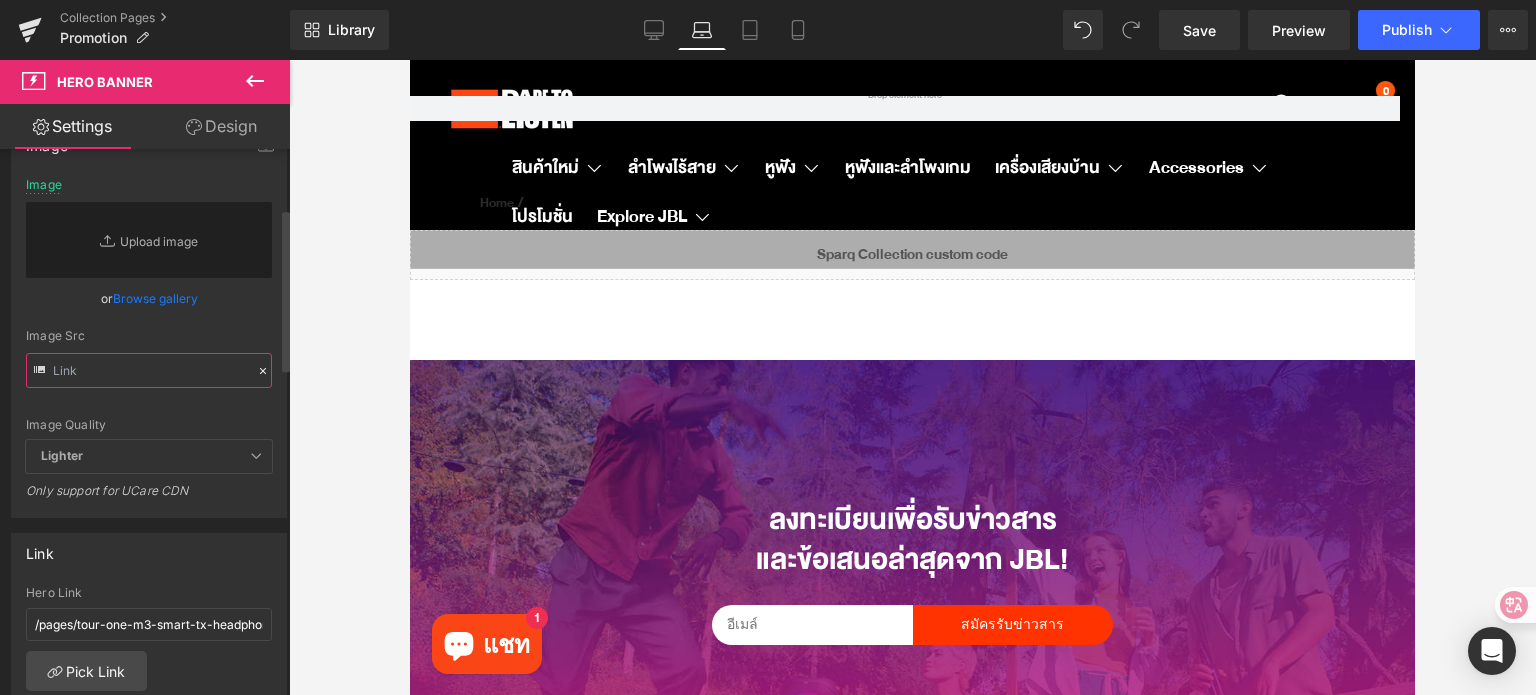 click at bounding box center (149, 370) 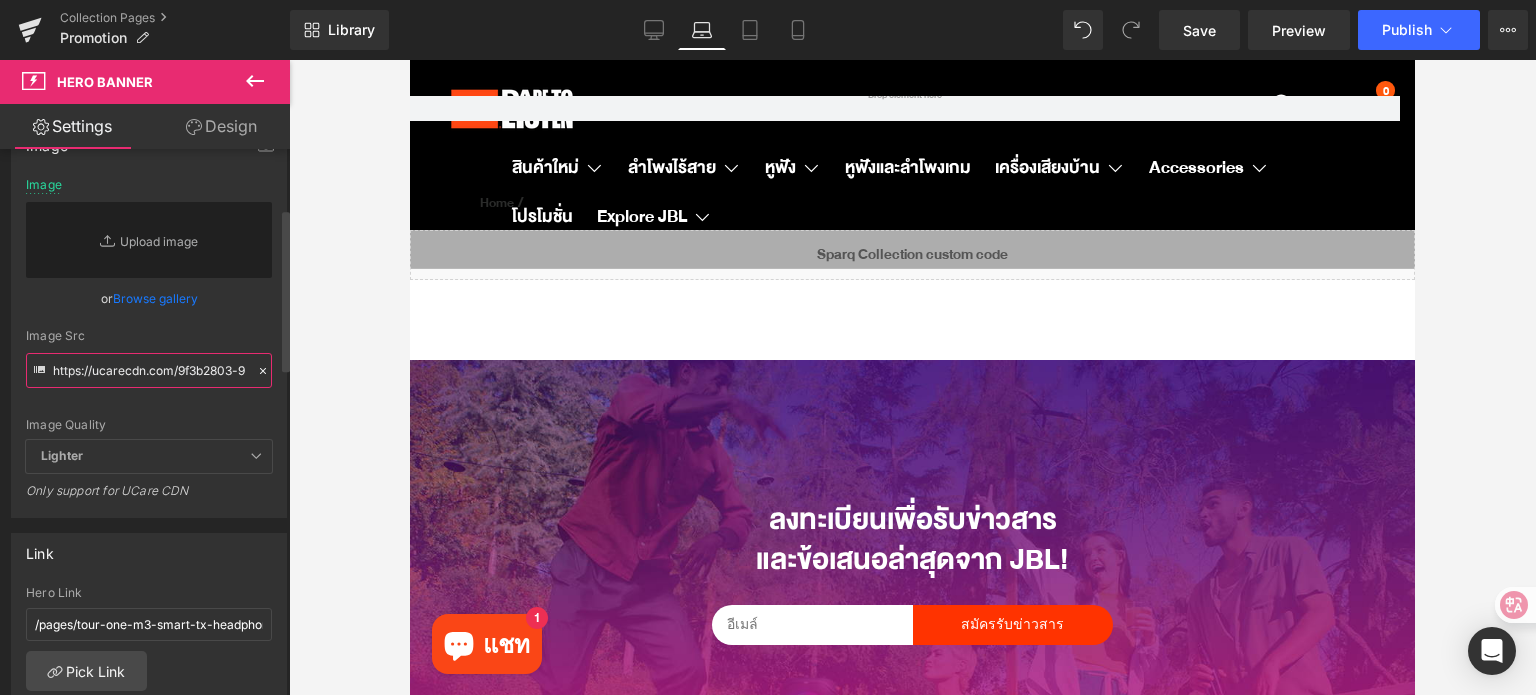 scroll, scrollTop: 0, scrollLeft: 909, axis: horizontal 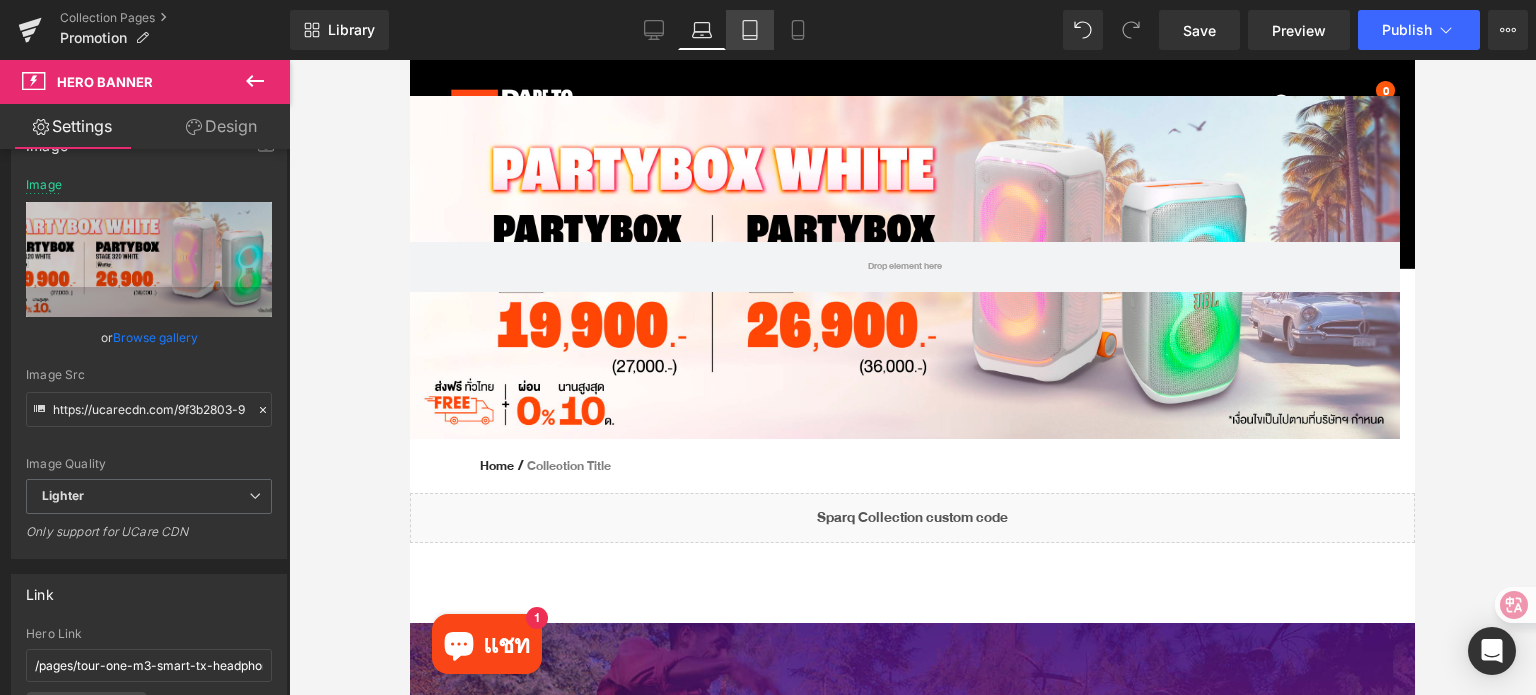 click 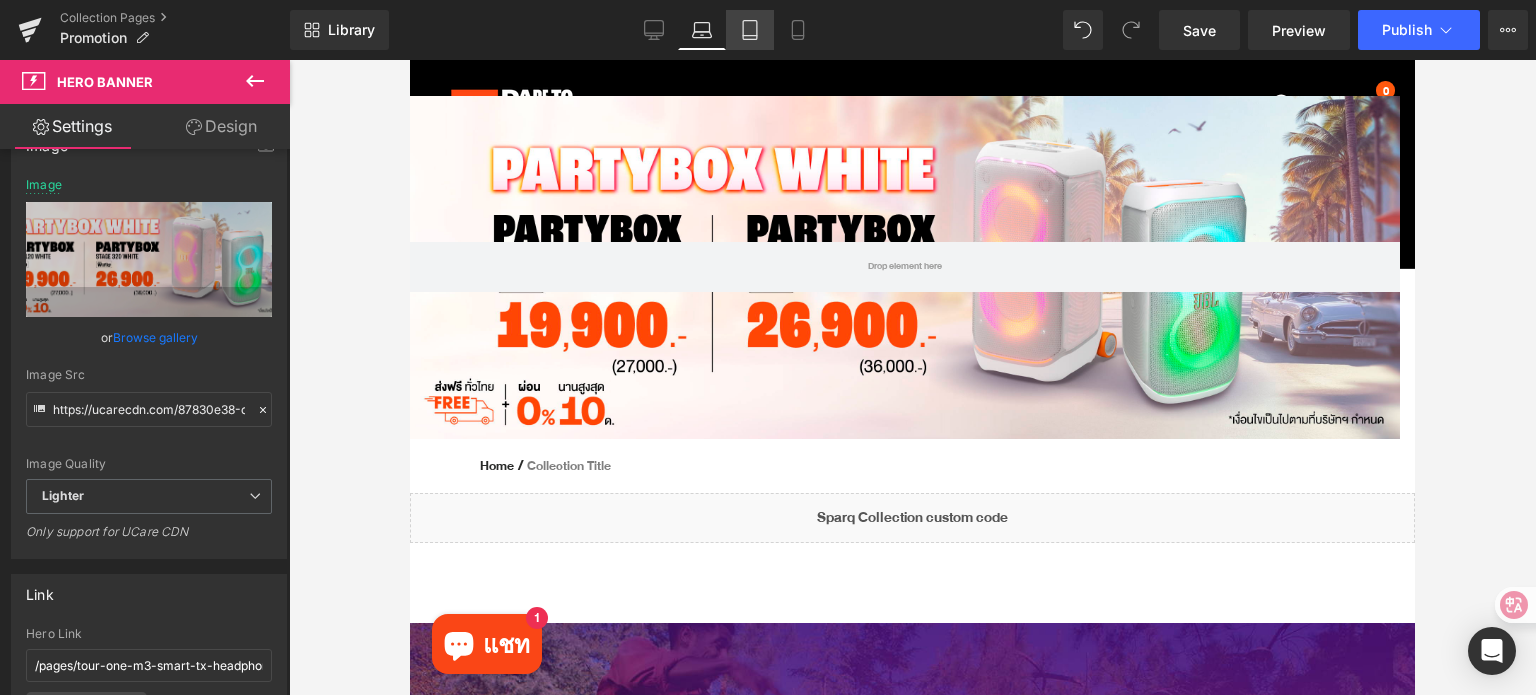 type on "https://ucarecdn.com/9f3b2803-9b54-49c3-8991-40c55b1270ec/-/format/auto/-/preview/3000x3000/-/quality/lighter/JBLTH_JBL%20TH%20PC%20W2800%20x%20H970%20px%20_1_.jpg" 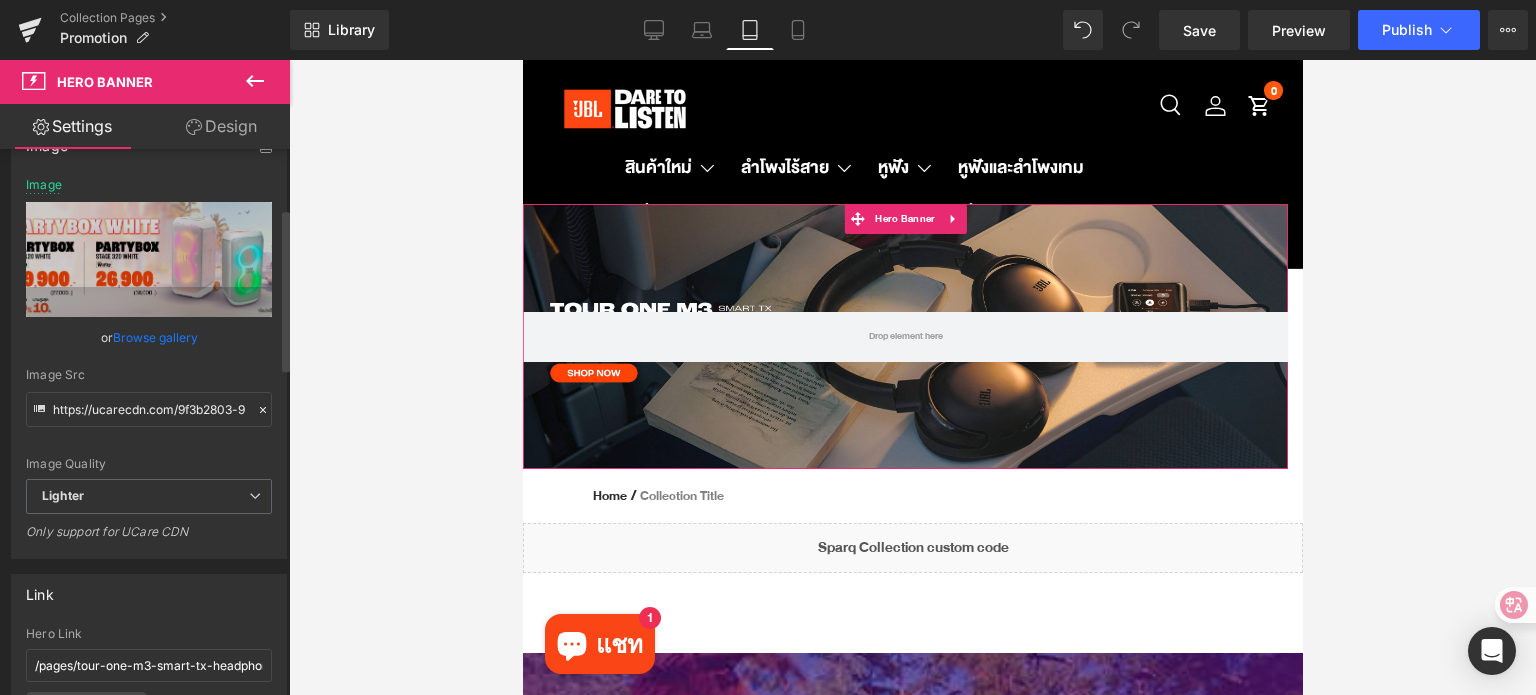 click at bounding box center [263, 410] 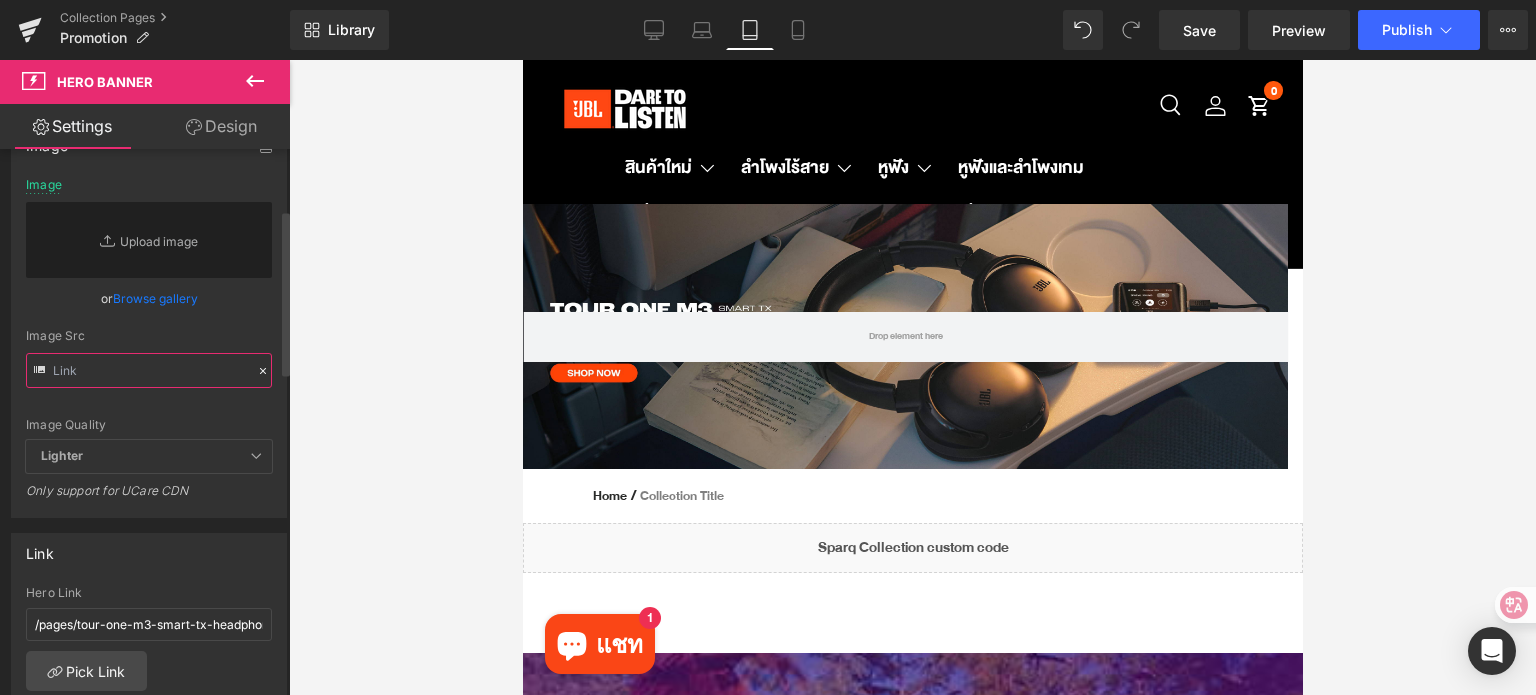 click at bounding box center [149, 370] 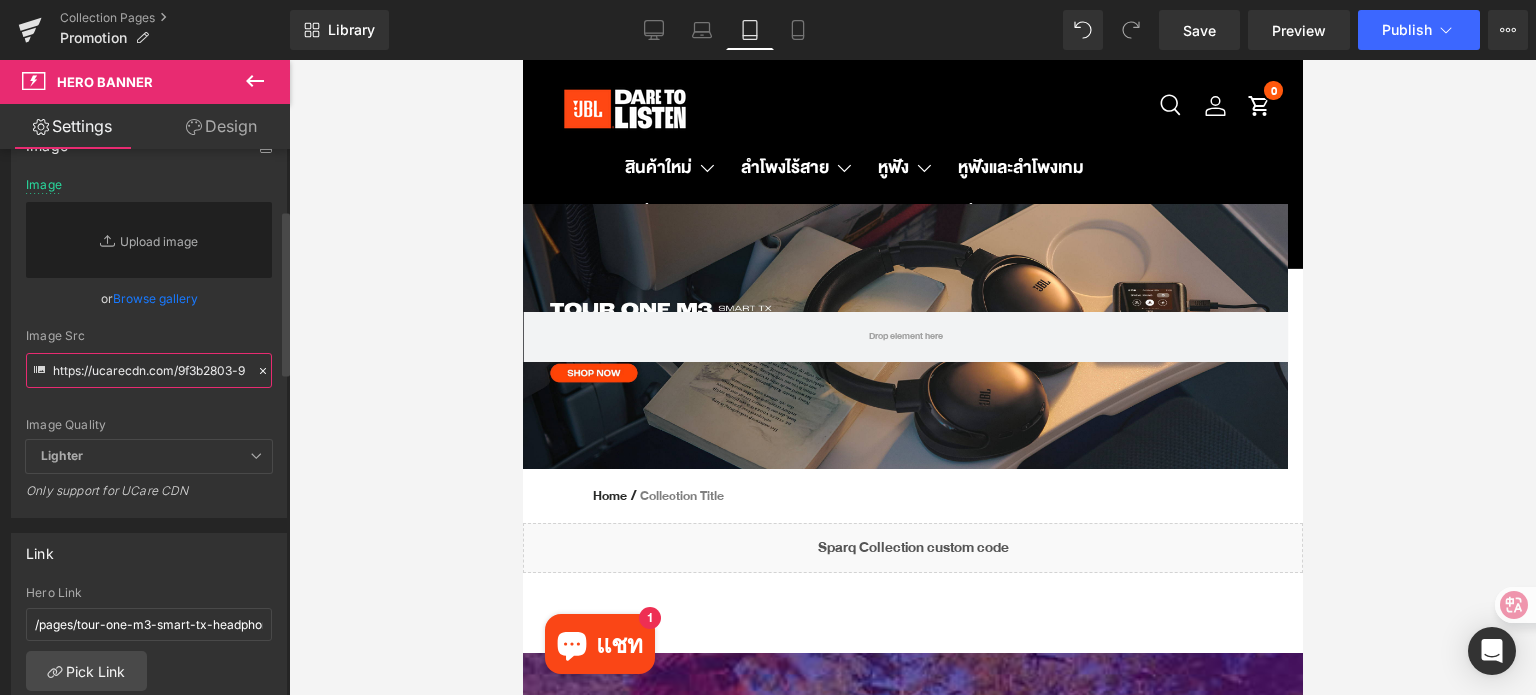 scroll, scrollTop: 0, scrollLeft: 909, axis: horizontal 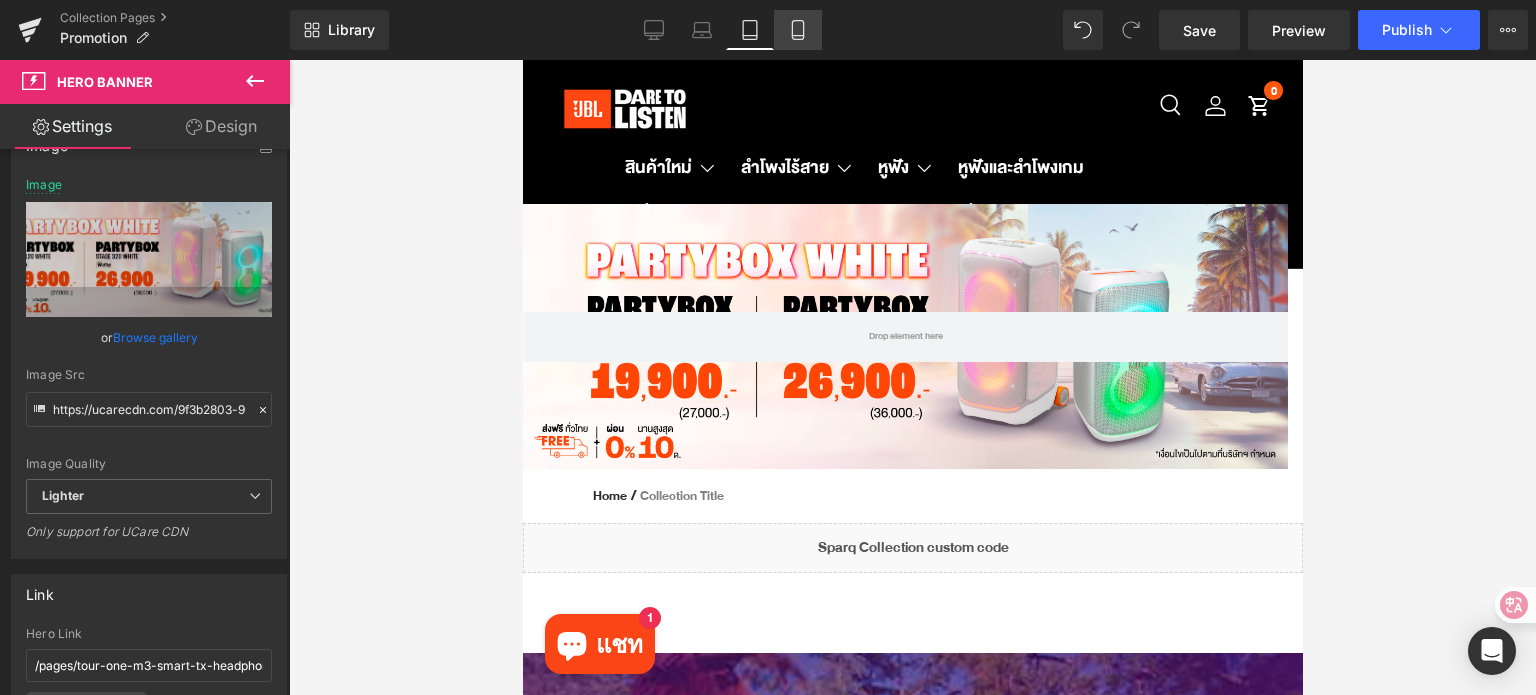 click on "Mobile" at bounding box center (798, 30) 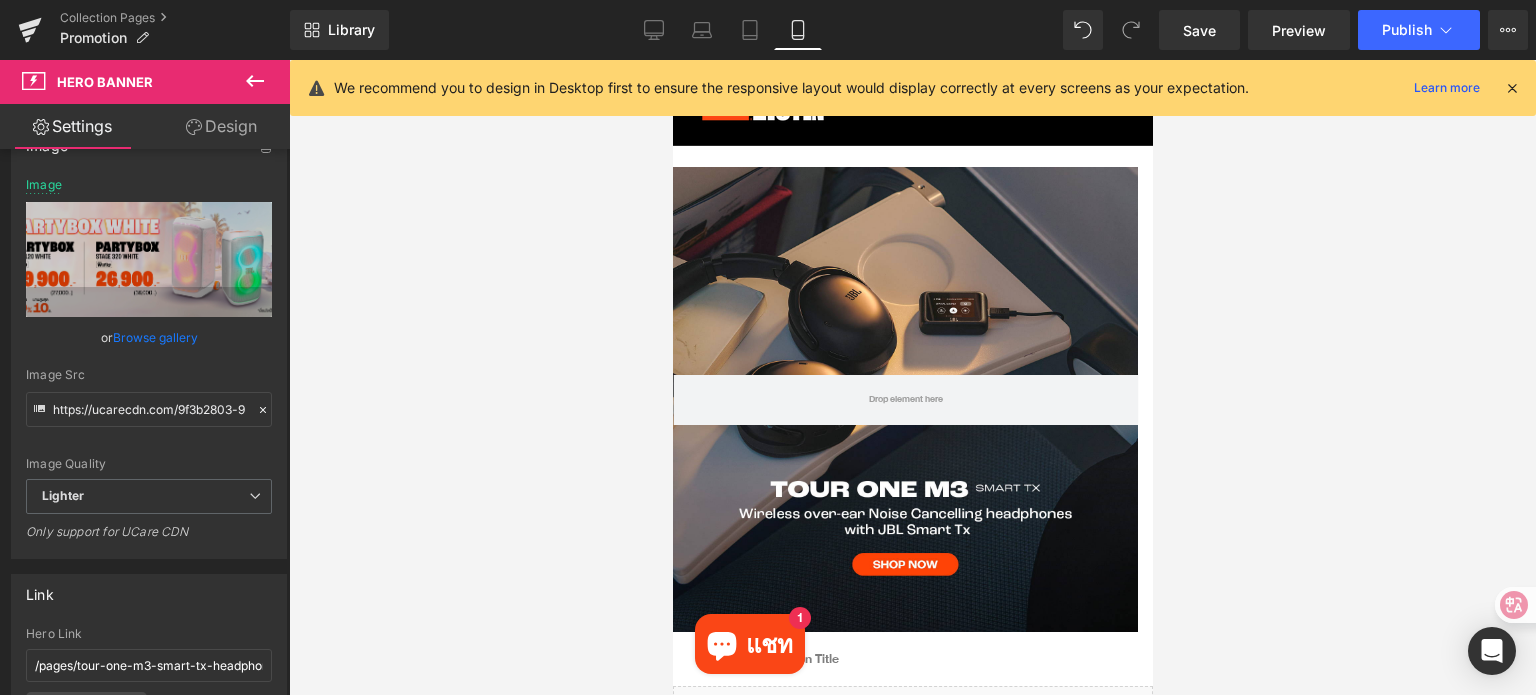 scroll, scrollTop: 0, scrollLeft: 0, axis: both 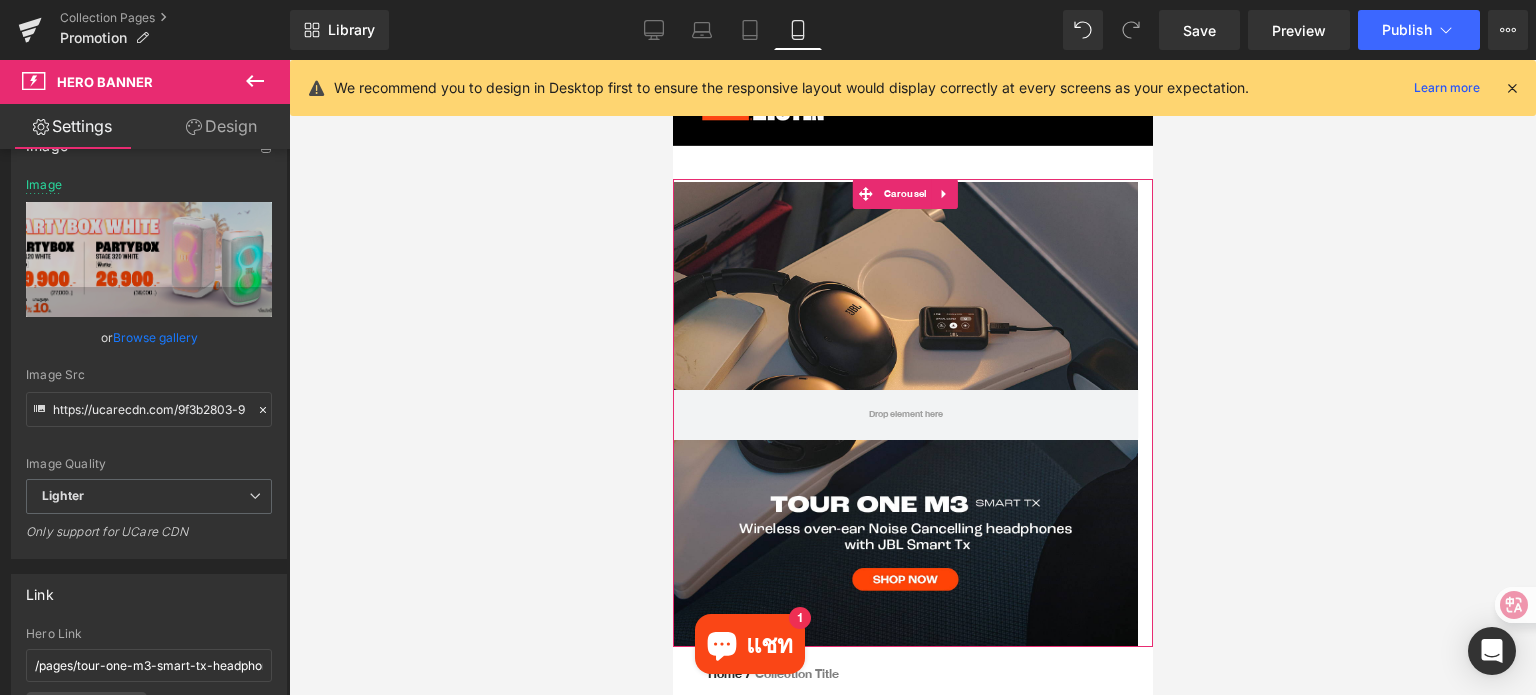 type on "https://ucarecdn.com/5f0b2dbb-1d15-45c9-aabc-74ce0d372907/-/format/auto/-/preview/3000x3000/-/quality/lighter/Mobile%20Banner.jpg" 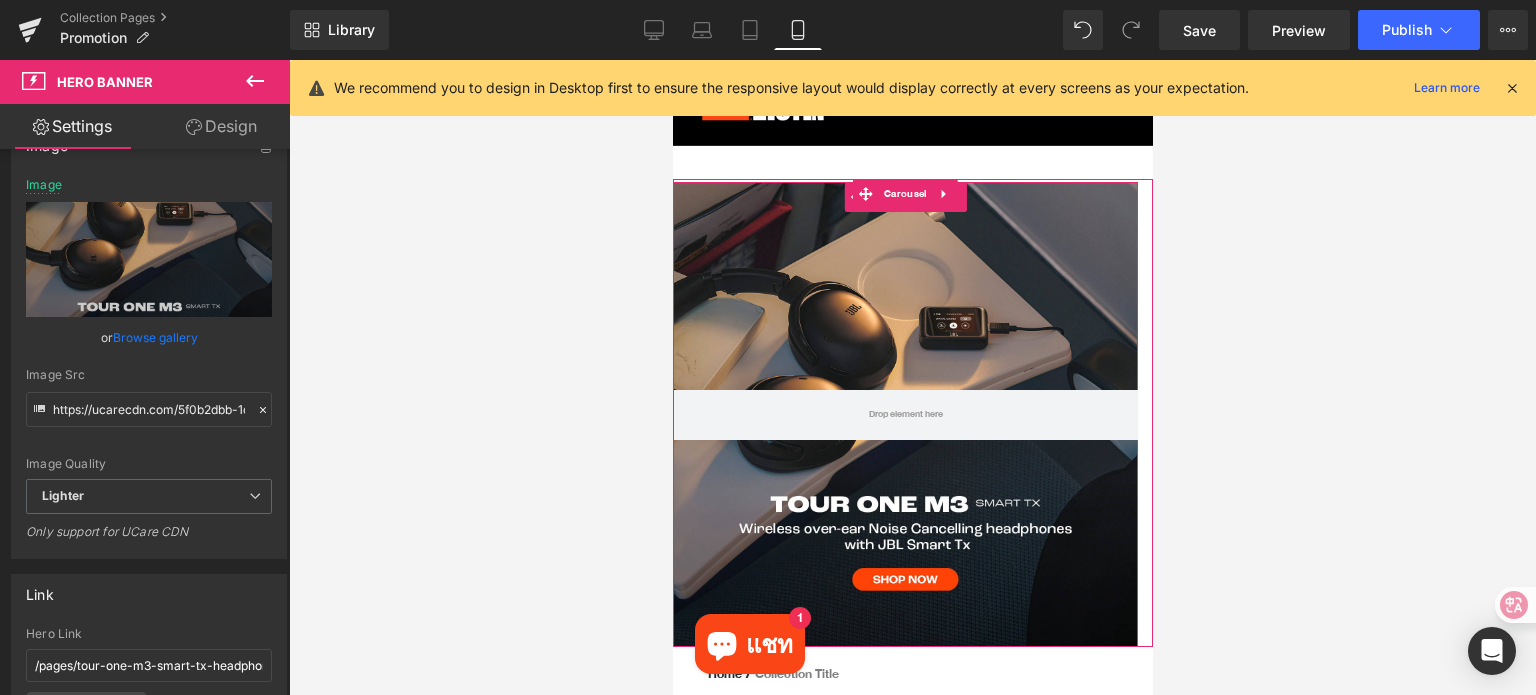 click at bounding box center (904, 414) 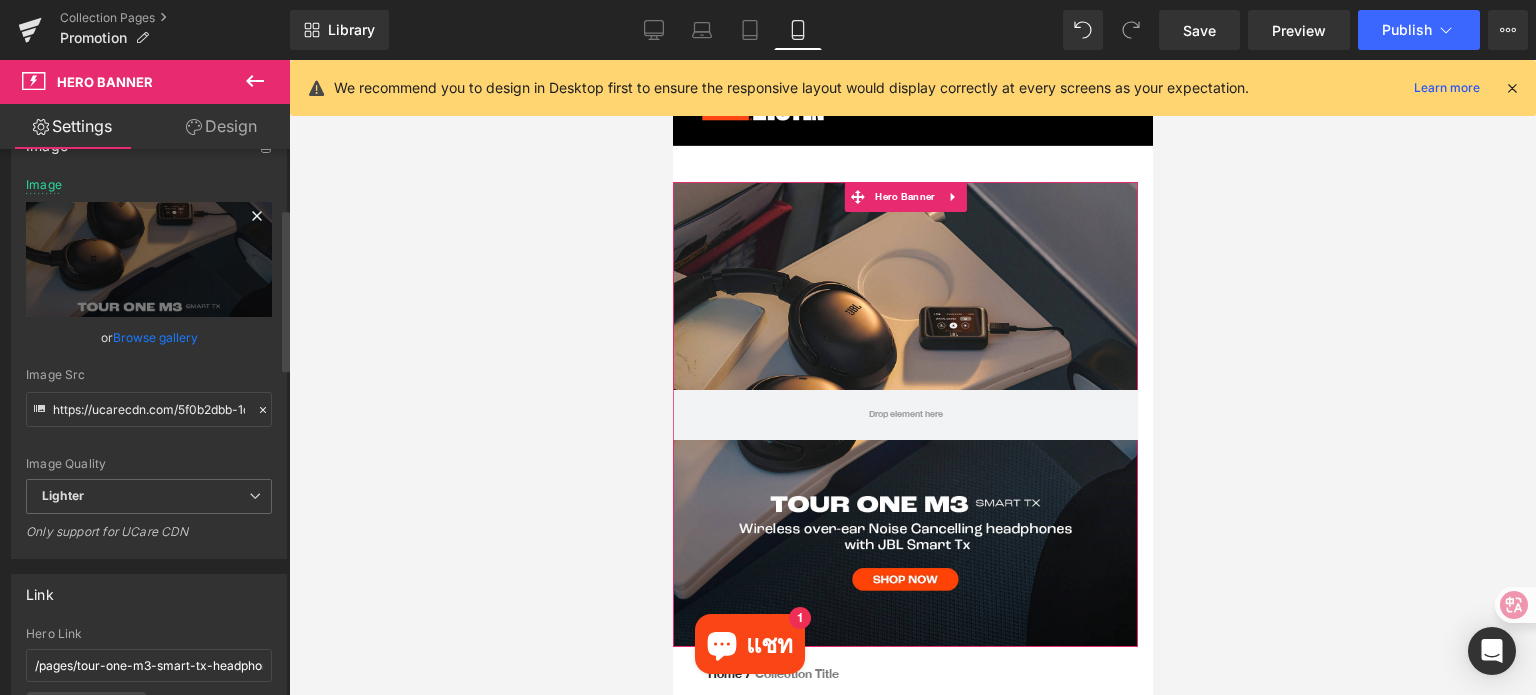 click 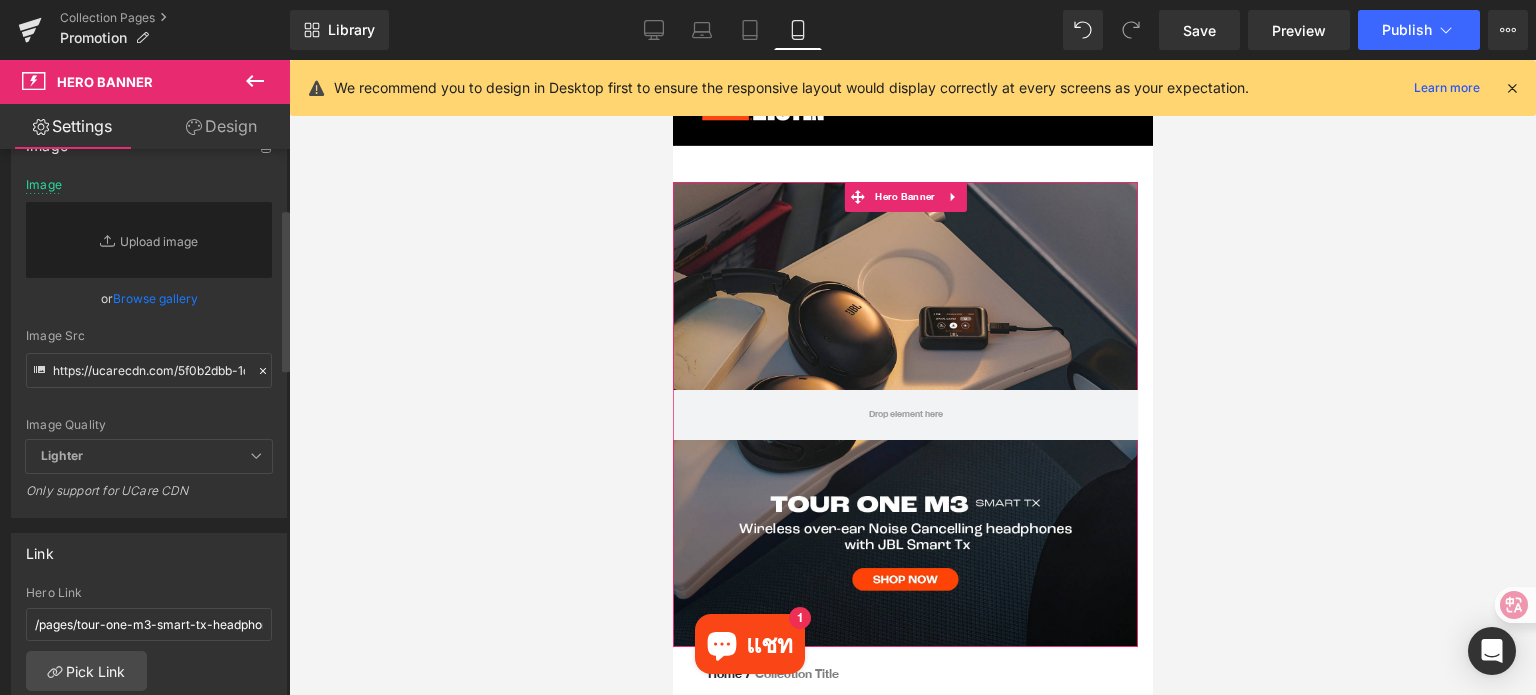 type 